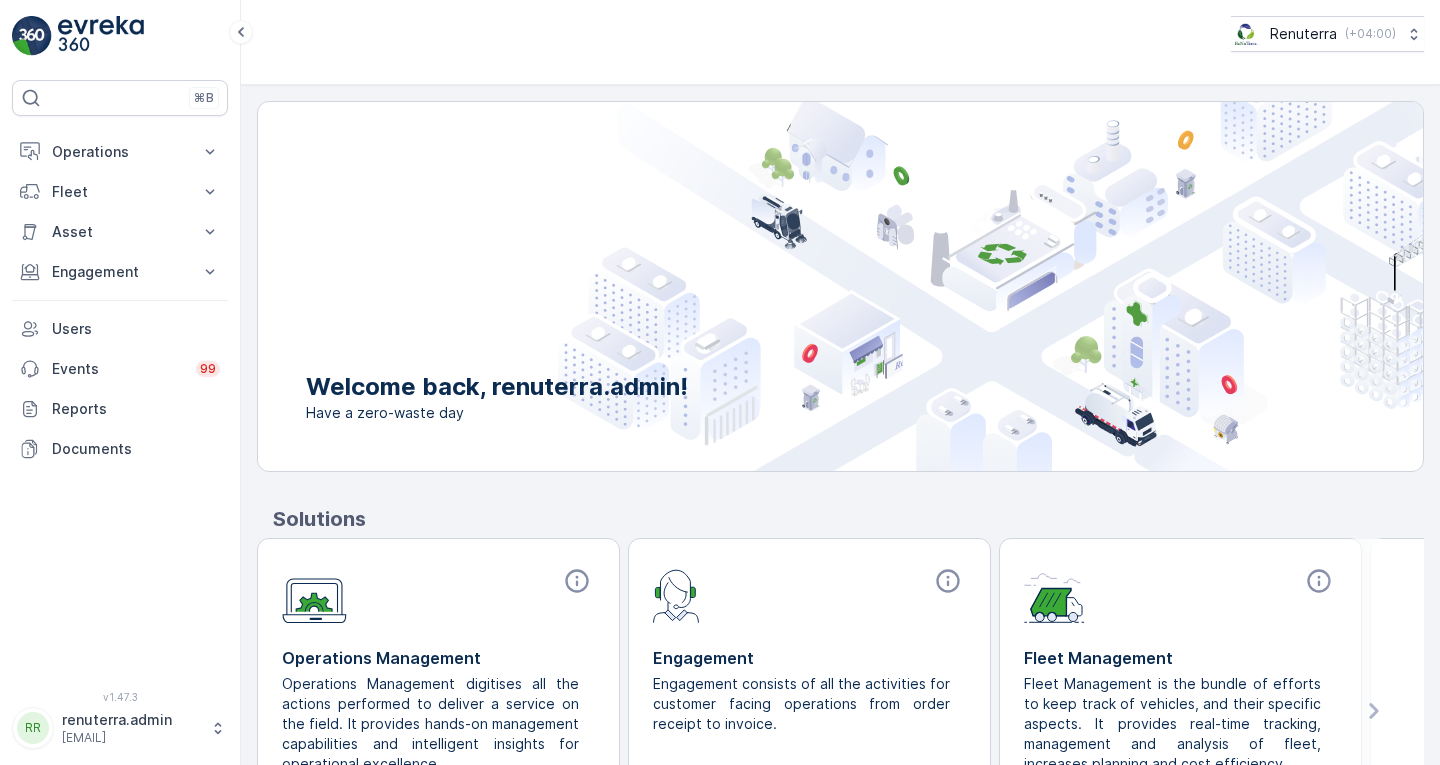 scroll, scrollTop: 0, scrollLeft: 0, axis: both 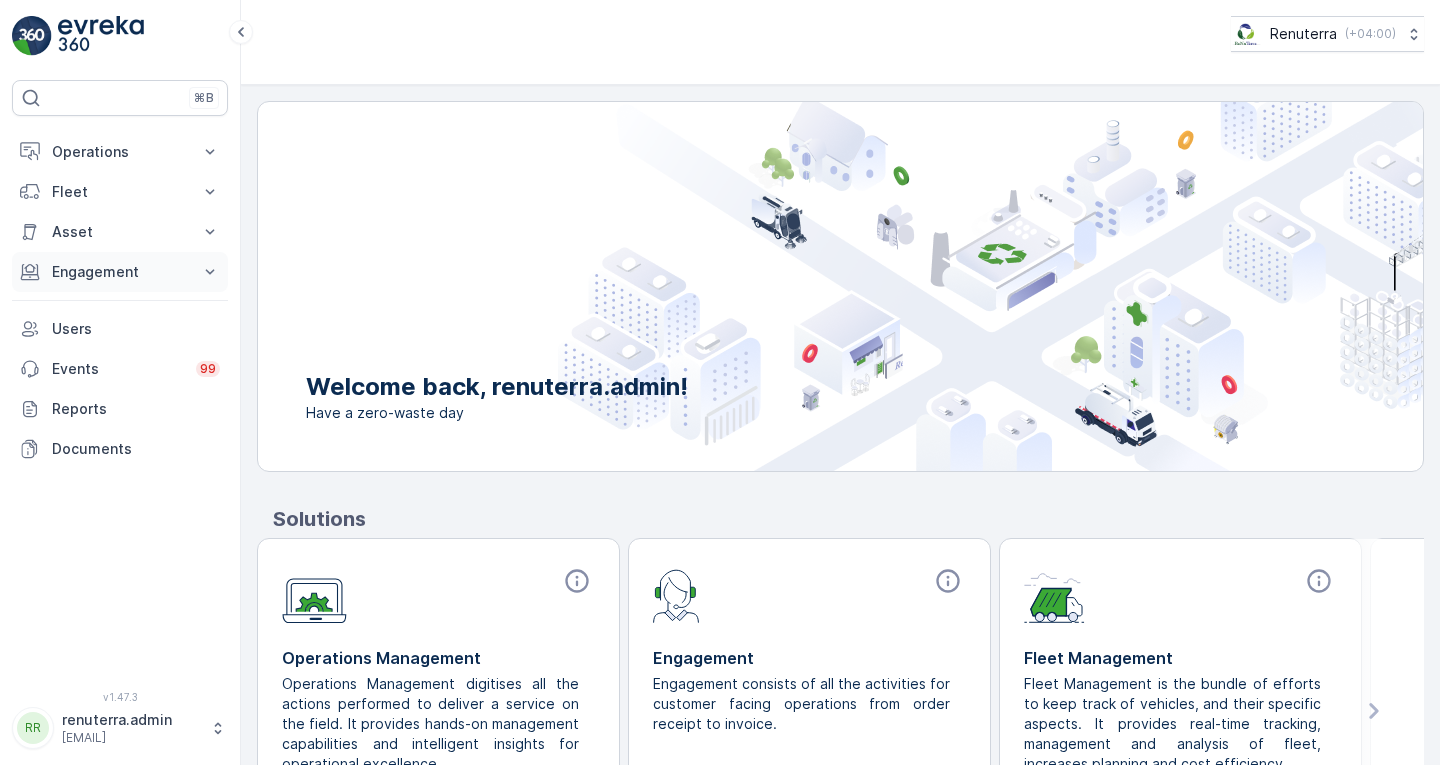 click on "Engagement" at bounding box center (120, 272) 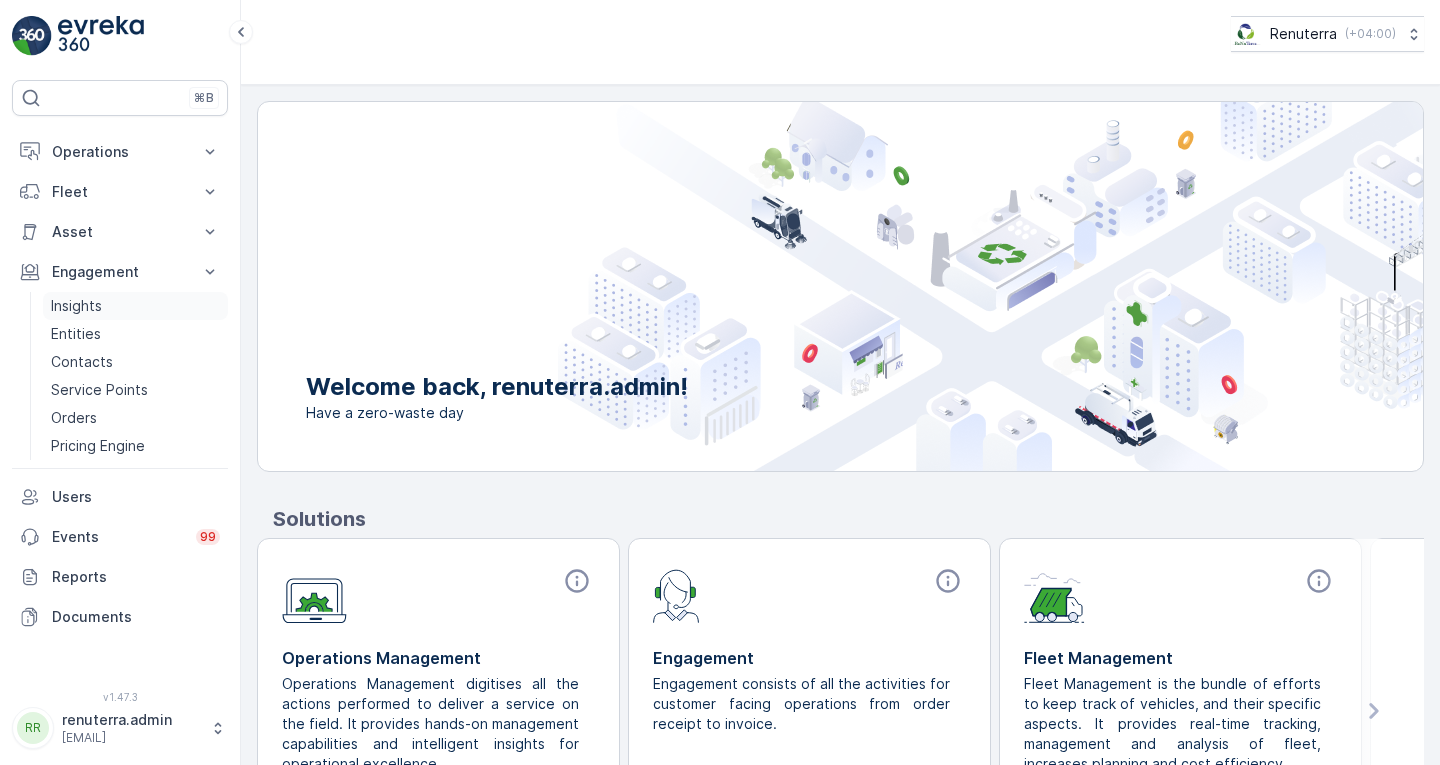 click on "Insights" at bounding box center [76, 306] 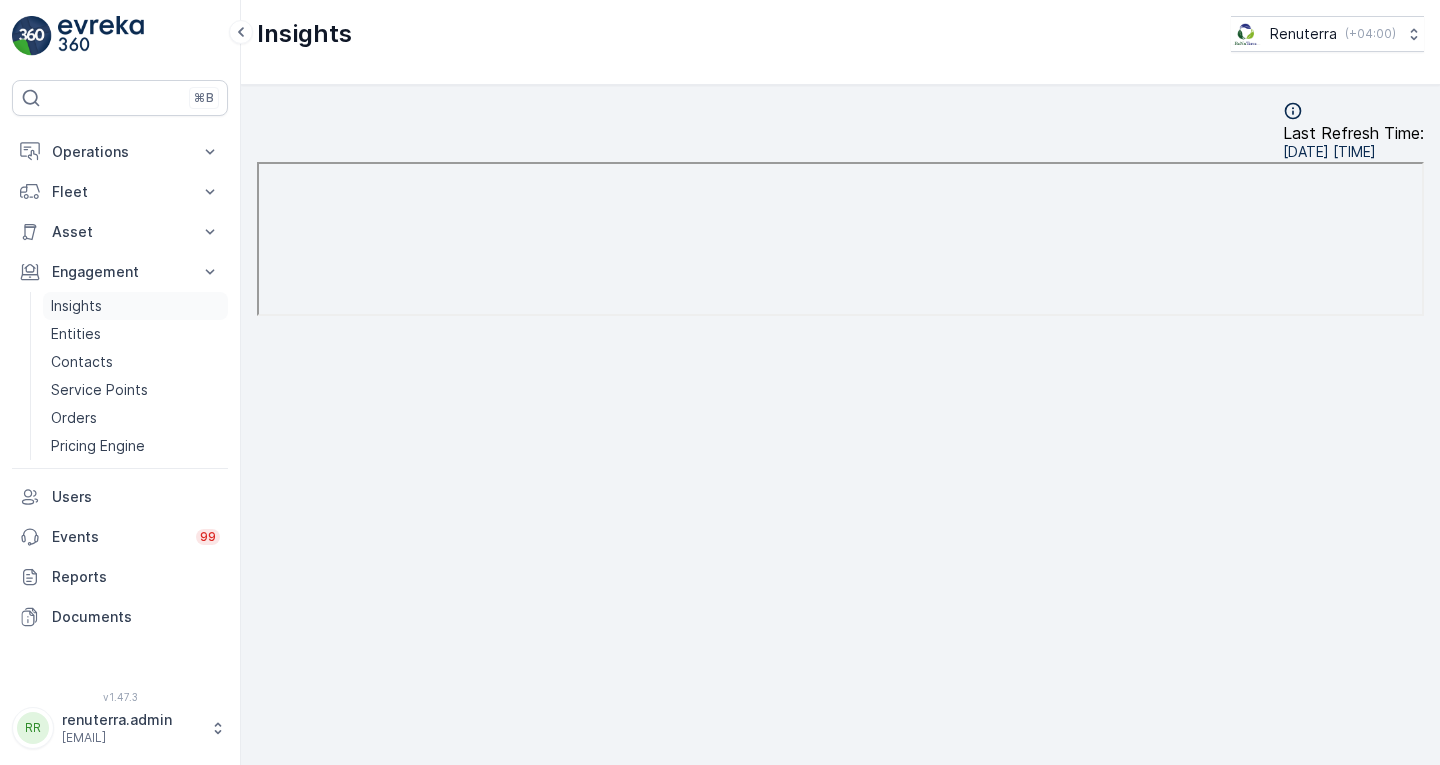 click on "Insights" at bounding box center (76, 306) 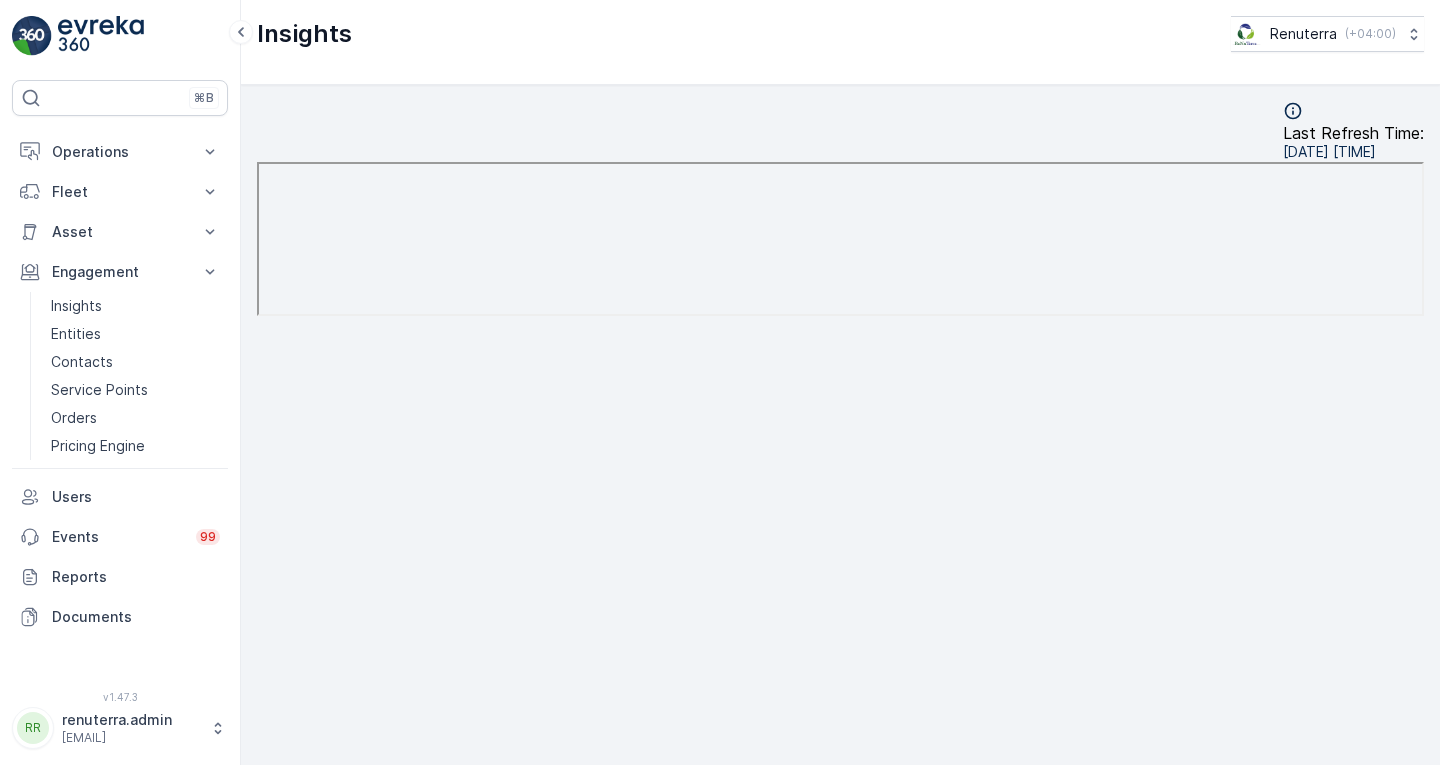 scroll, scrollTop: 15, scrollLeft: 0, axis: vertical 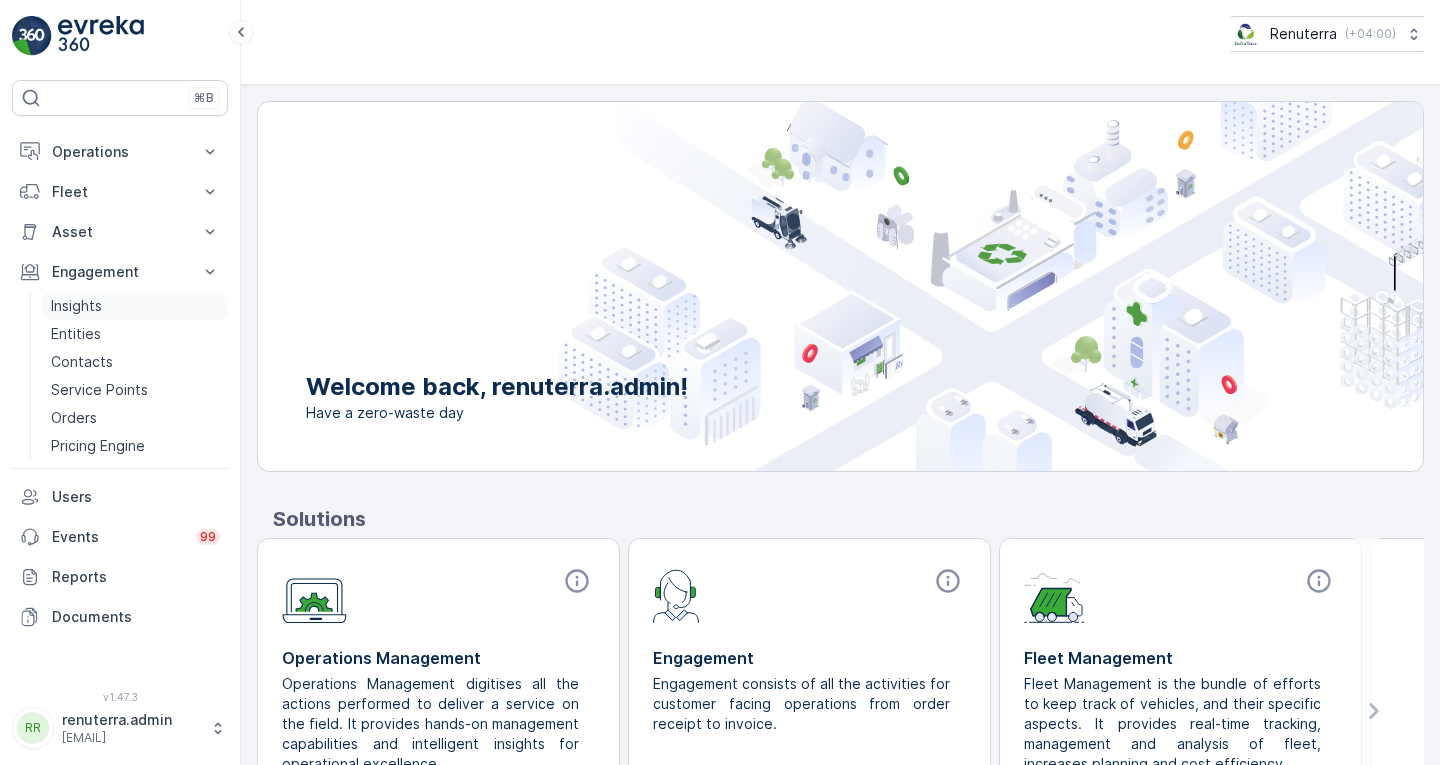 click on "Insights" at bounding box center [76, 306] 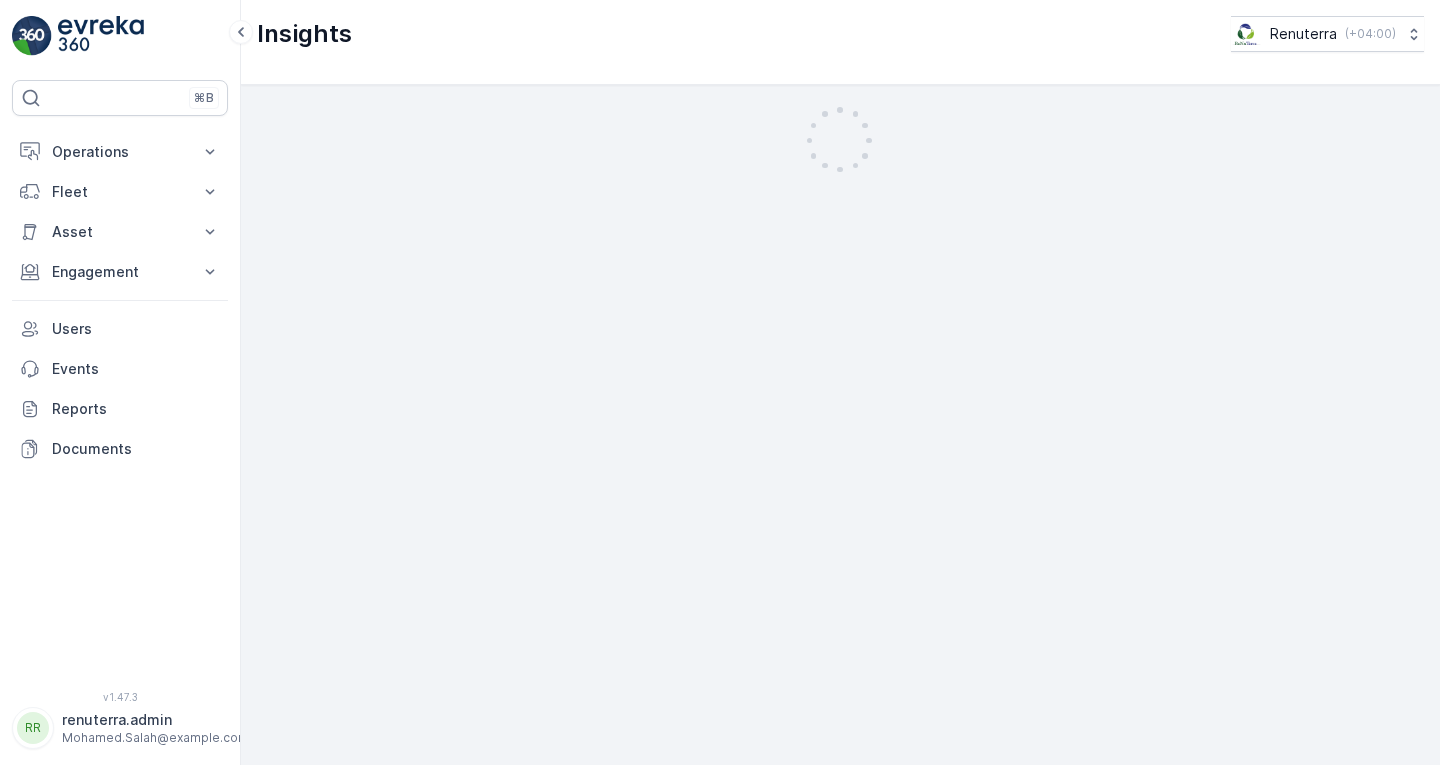 scroll, scrollTop: 0, scrollLeft: 0, axis: both 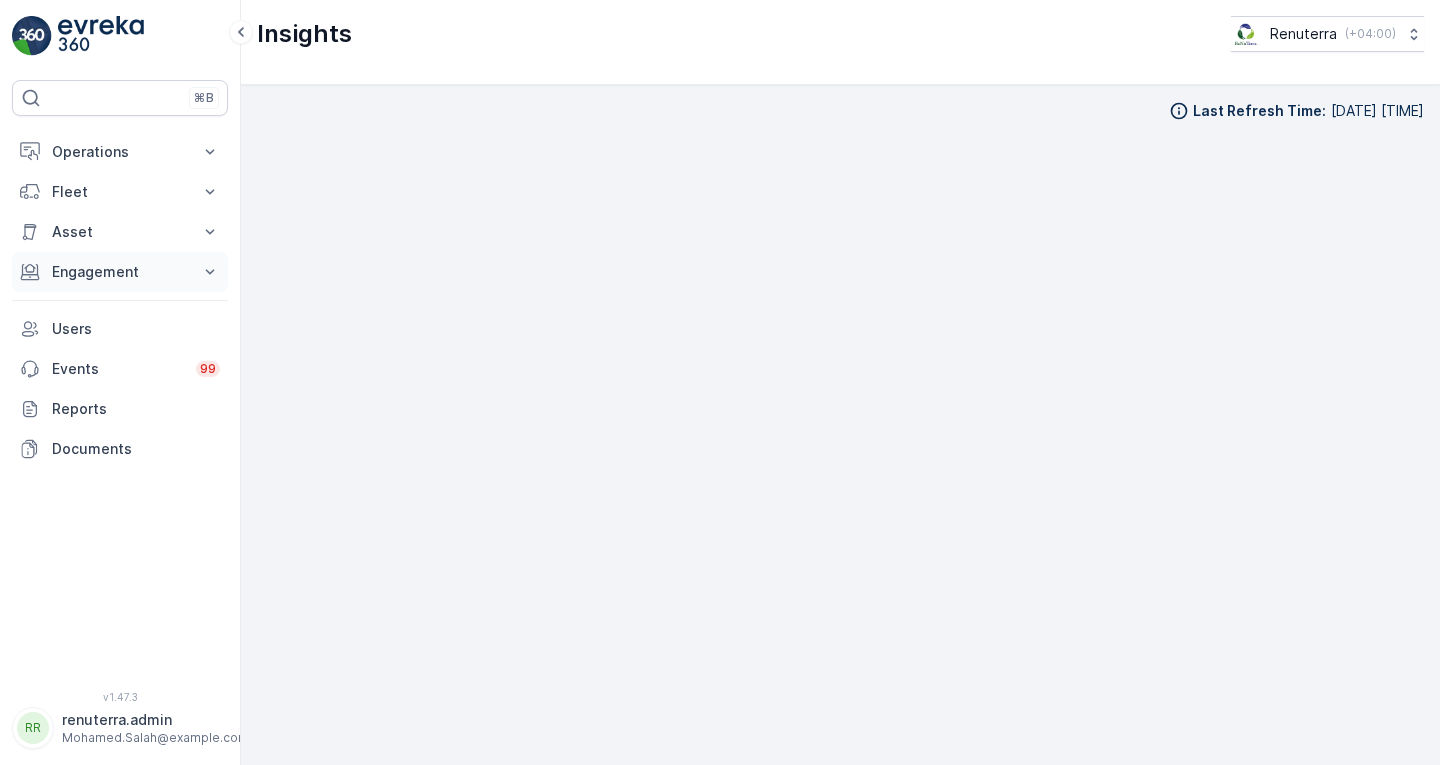 click on "Engagement" at bounding box center [120, 272] 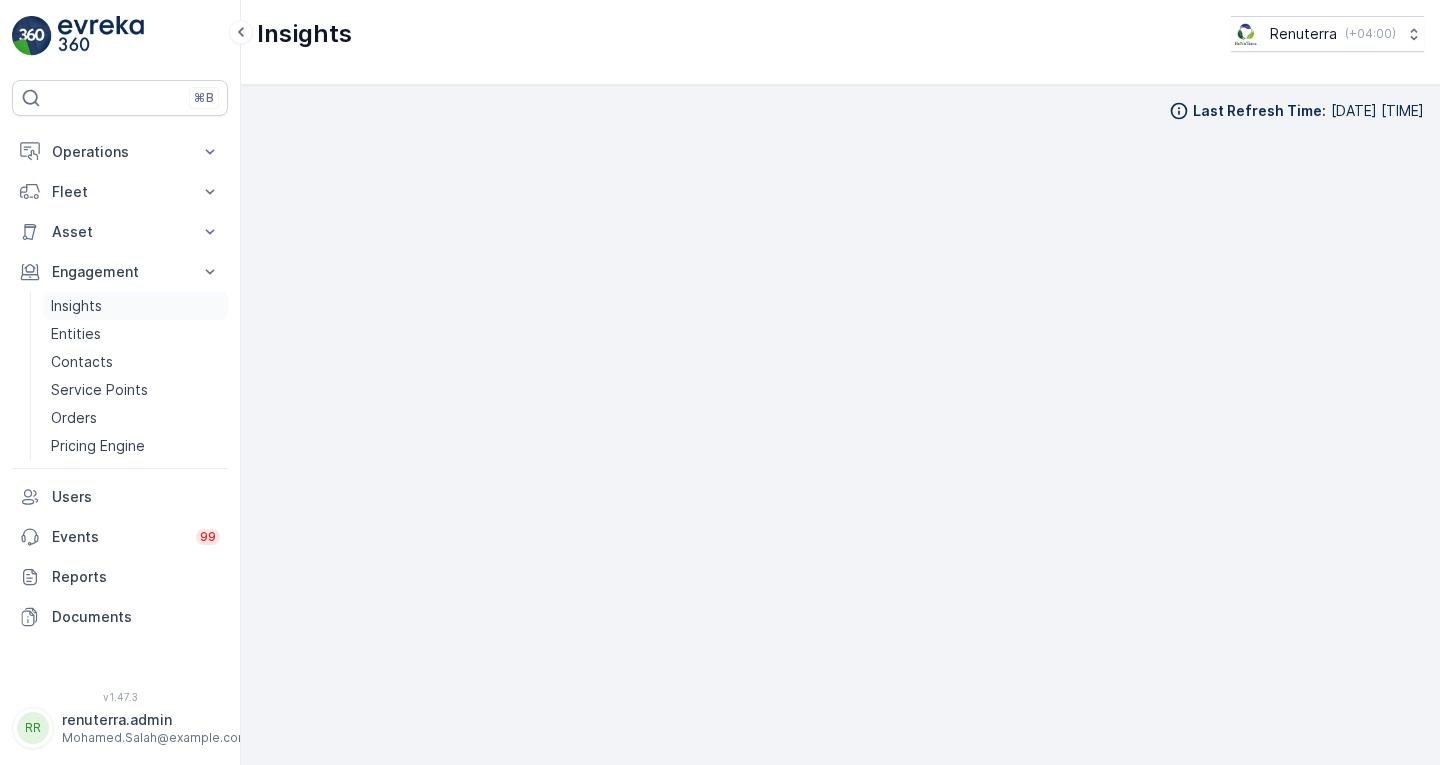 click on "Insights" at bounding box center (135, 306) 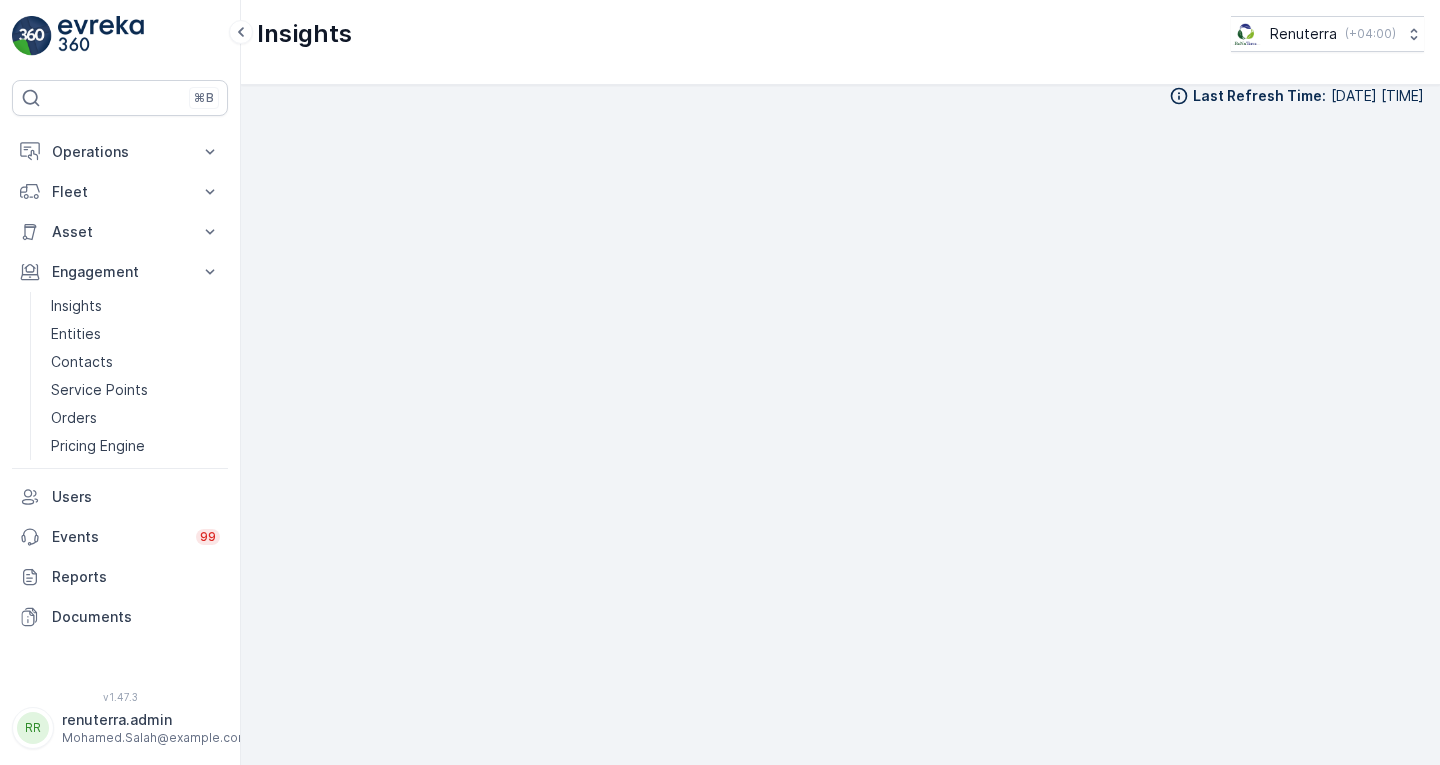 scroll, scrollTop: 0, scrollLeft: 0, axis: both 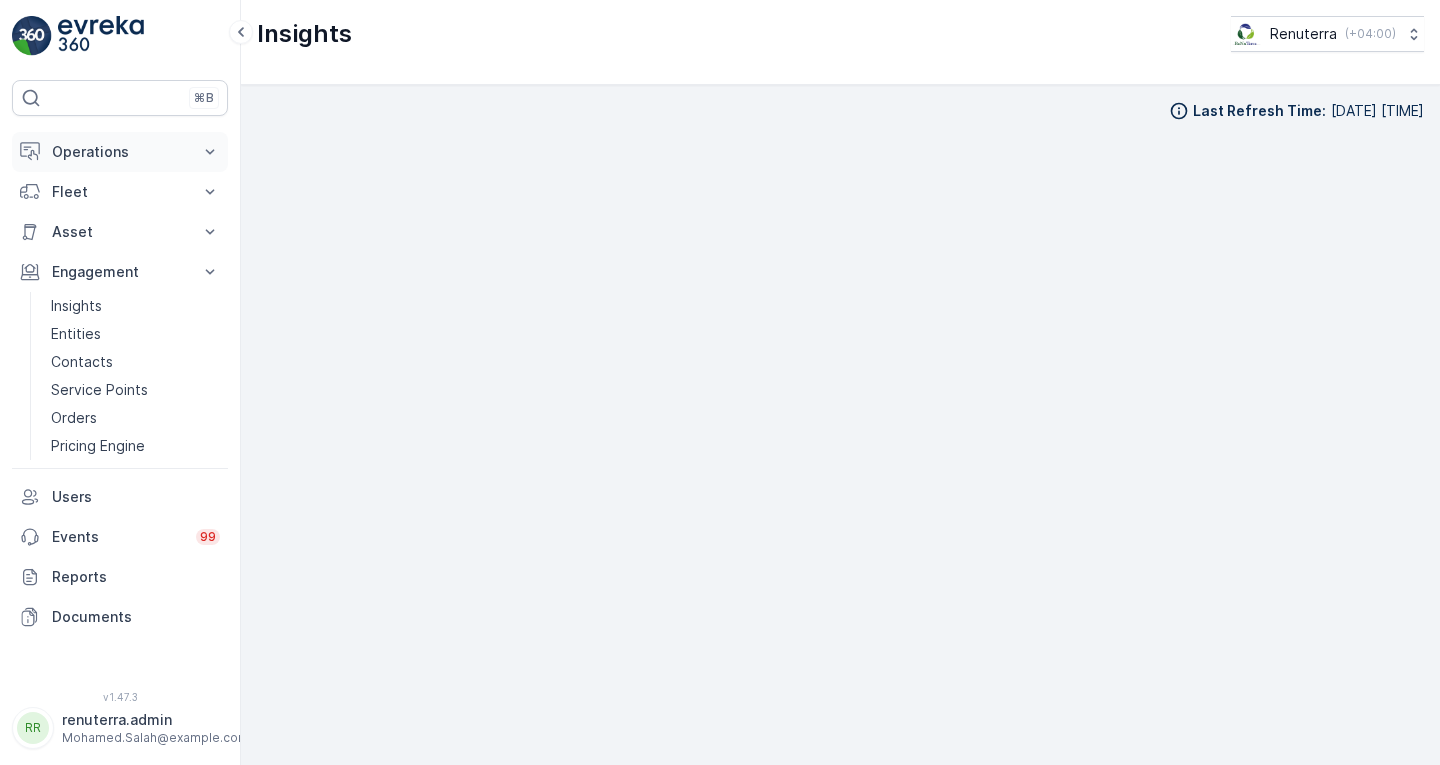 click on "Operations" at bounding box center [120, 152] 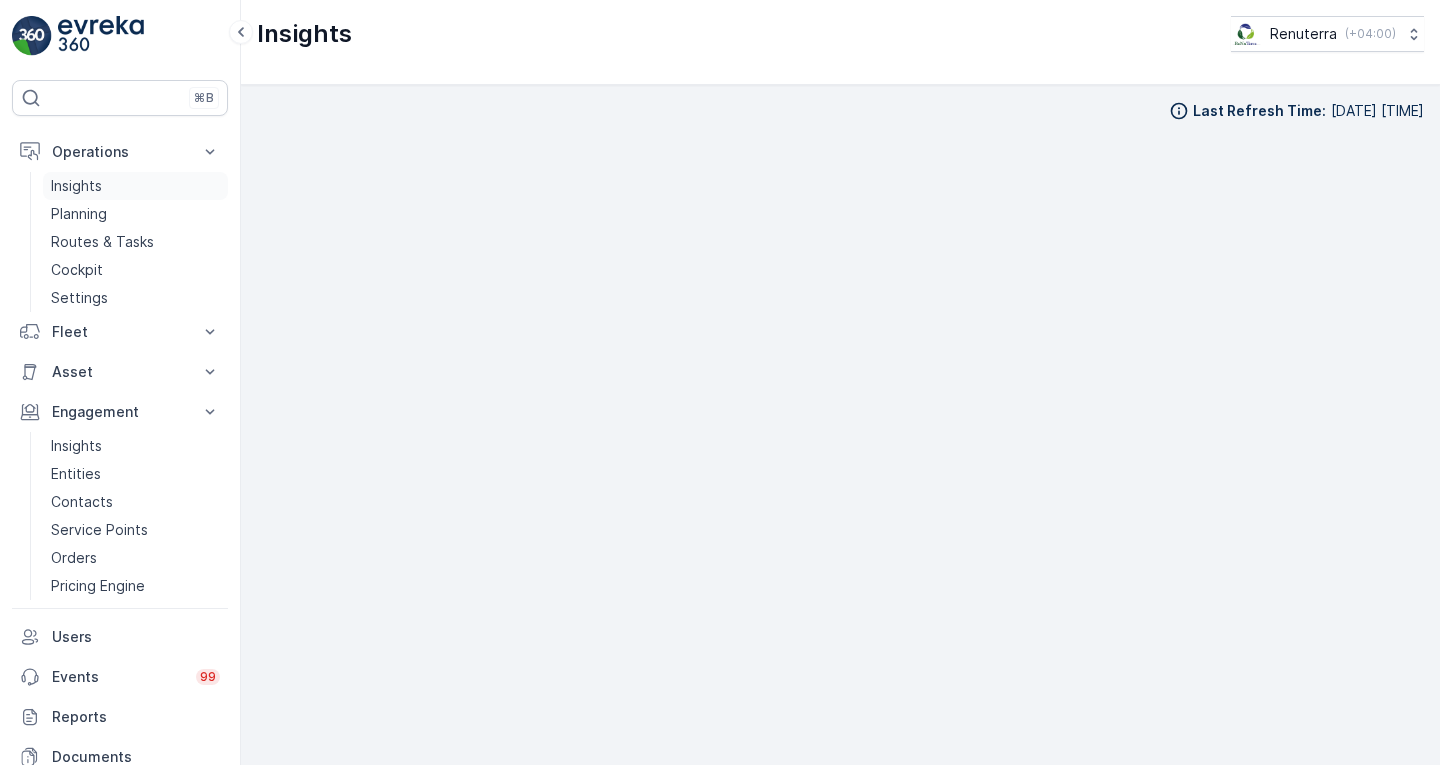 click on "Insights" at bounding box center [135, 186] 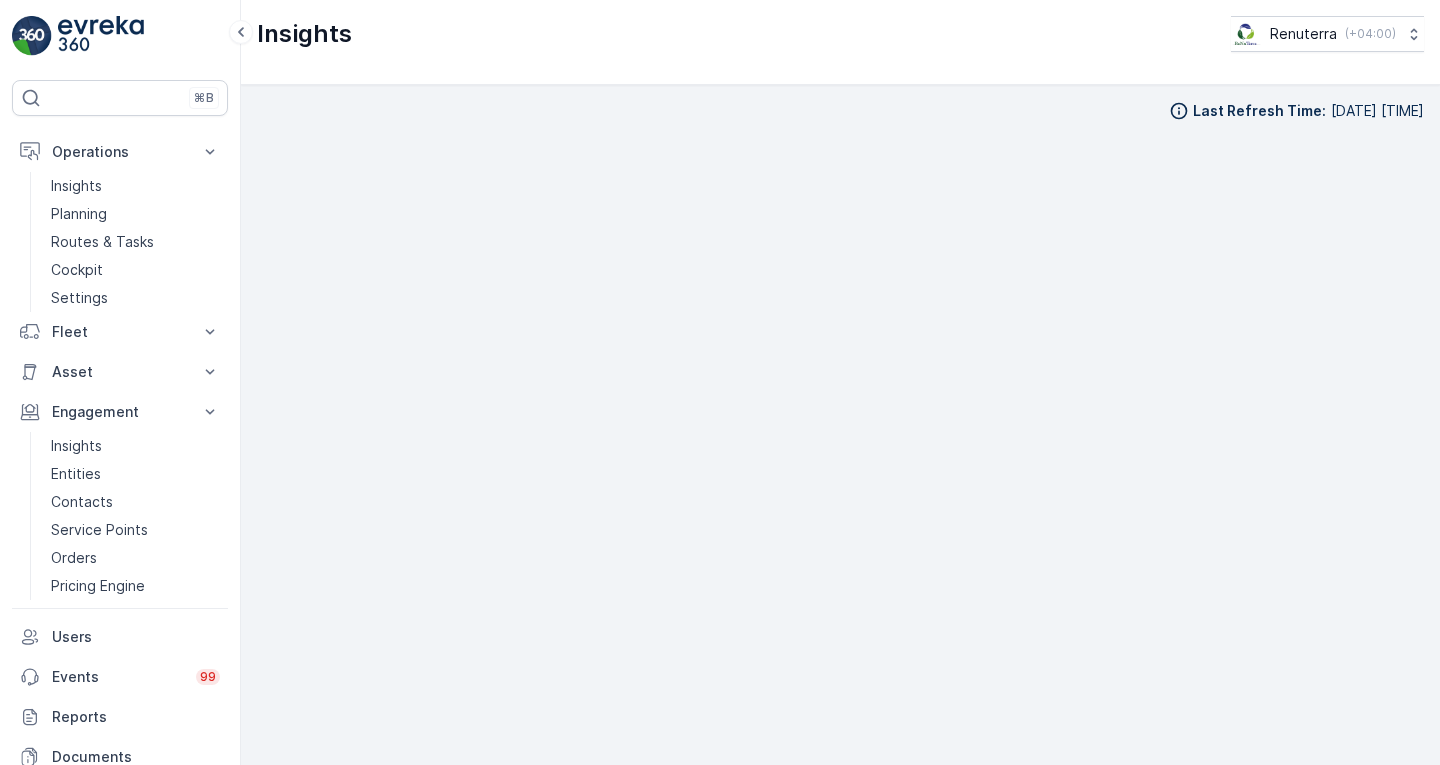 scroll, scrollTop: 15, scrollLeft: 0, axis: vertical 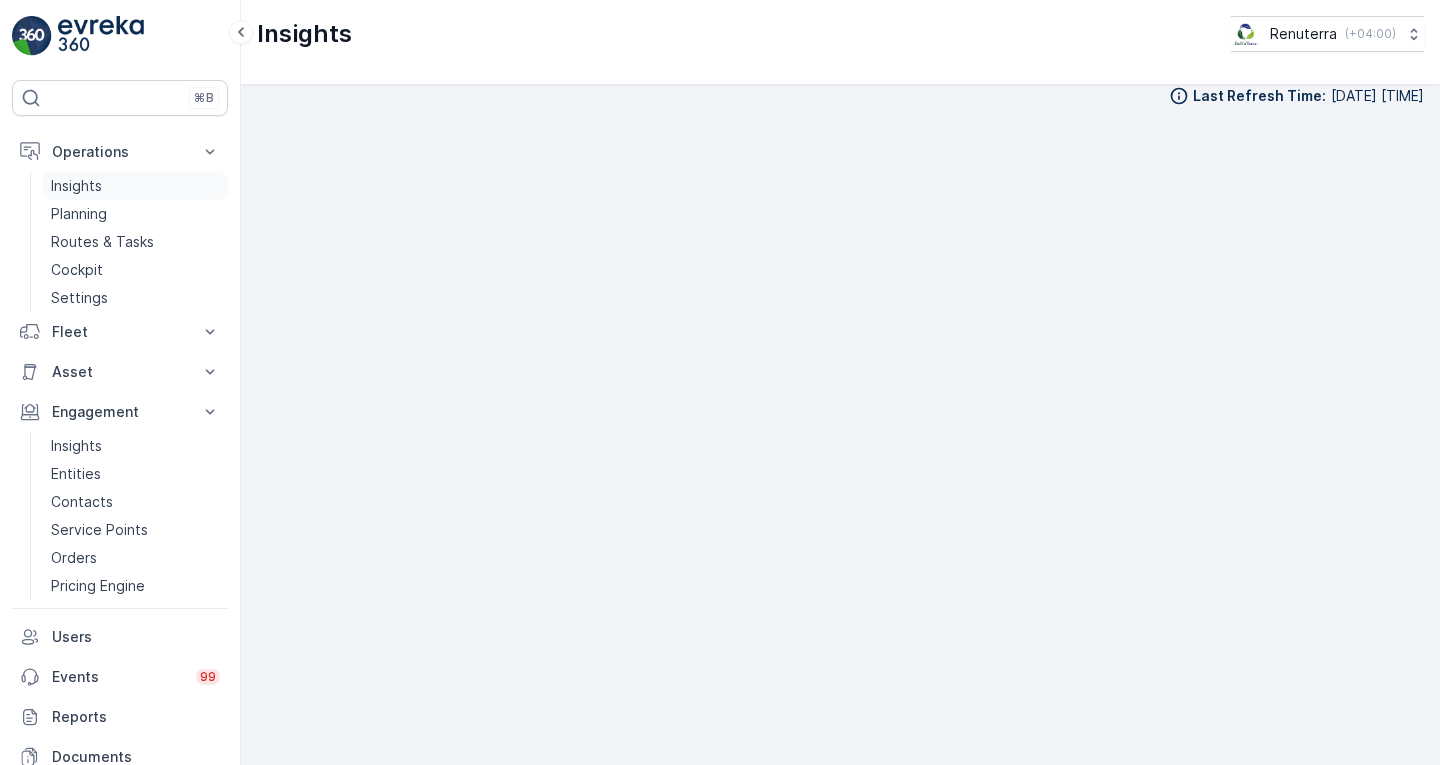 click on "Insights" at bounding box center [76, 186] 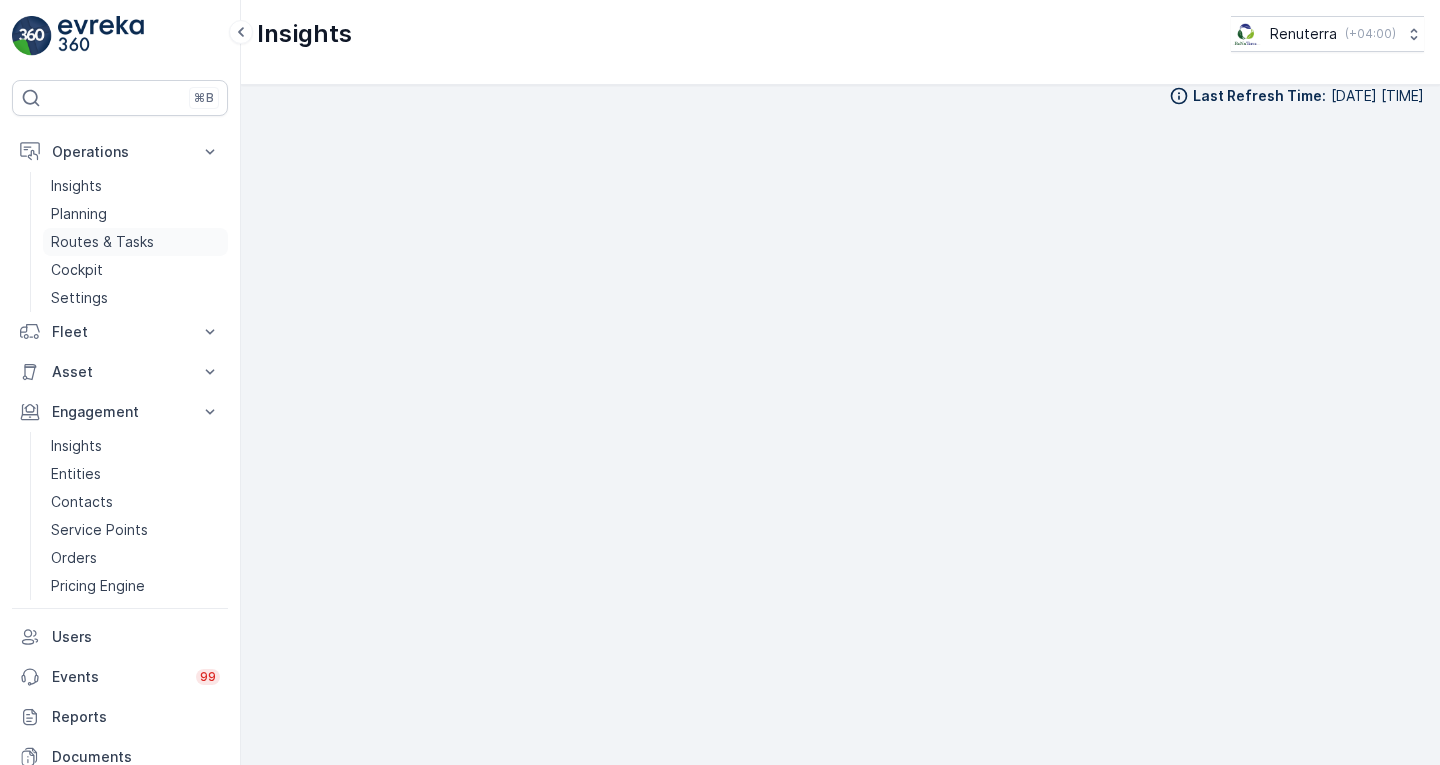 click on "Routes & Tasks" at bounding box center (102, 242) 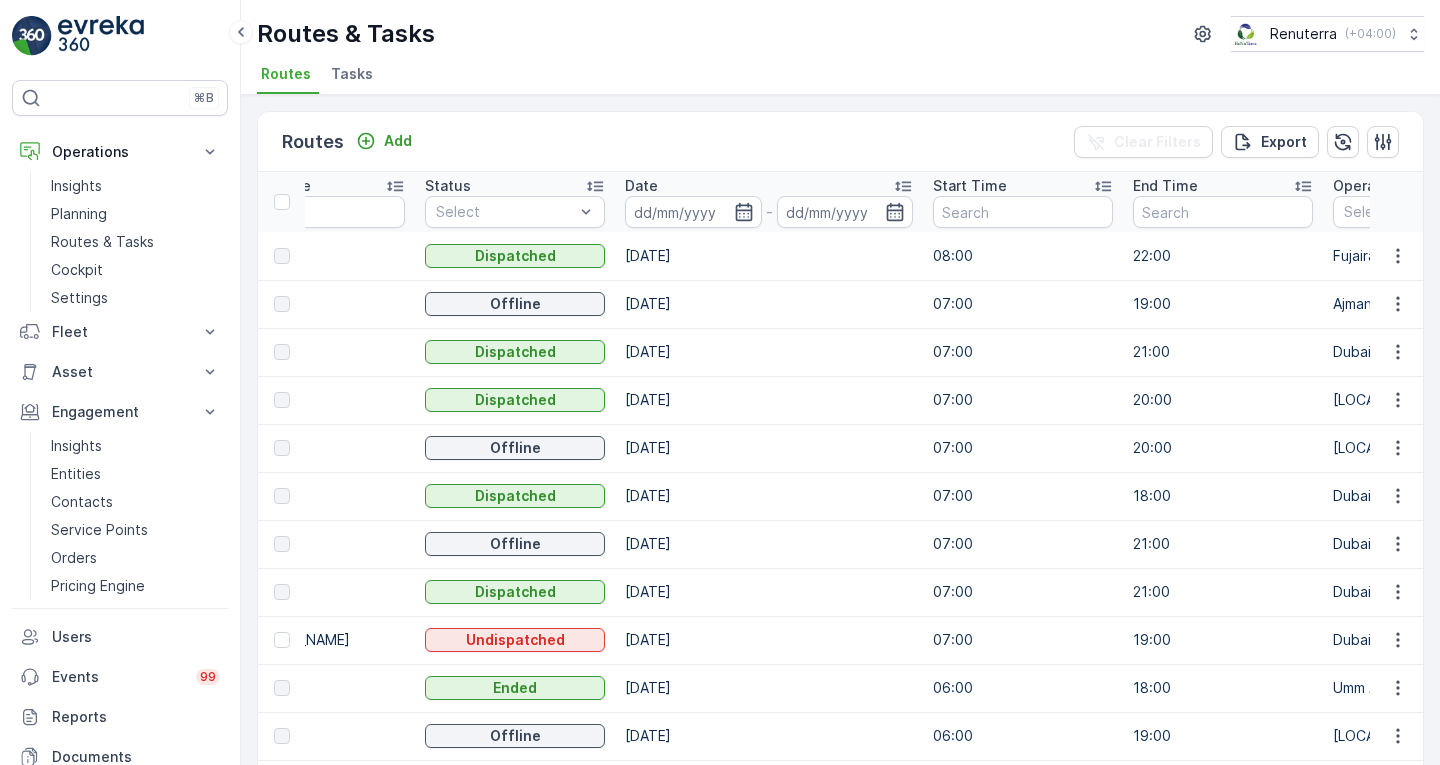 scroll, scrollTop: 0, scrollLeft: 291, axis: horizontal 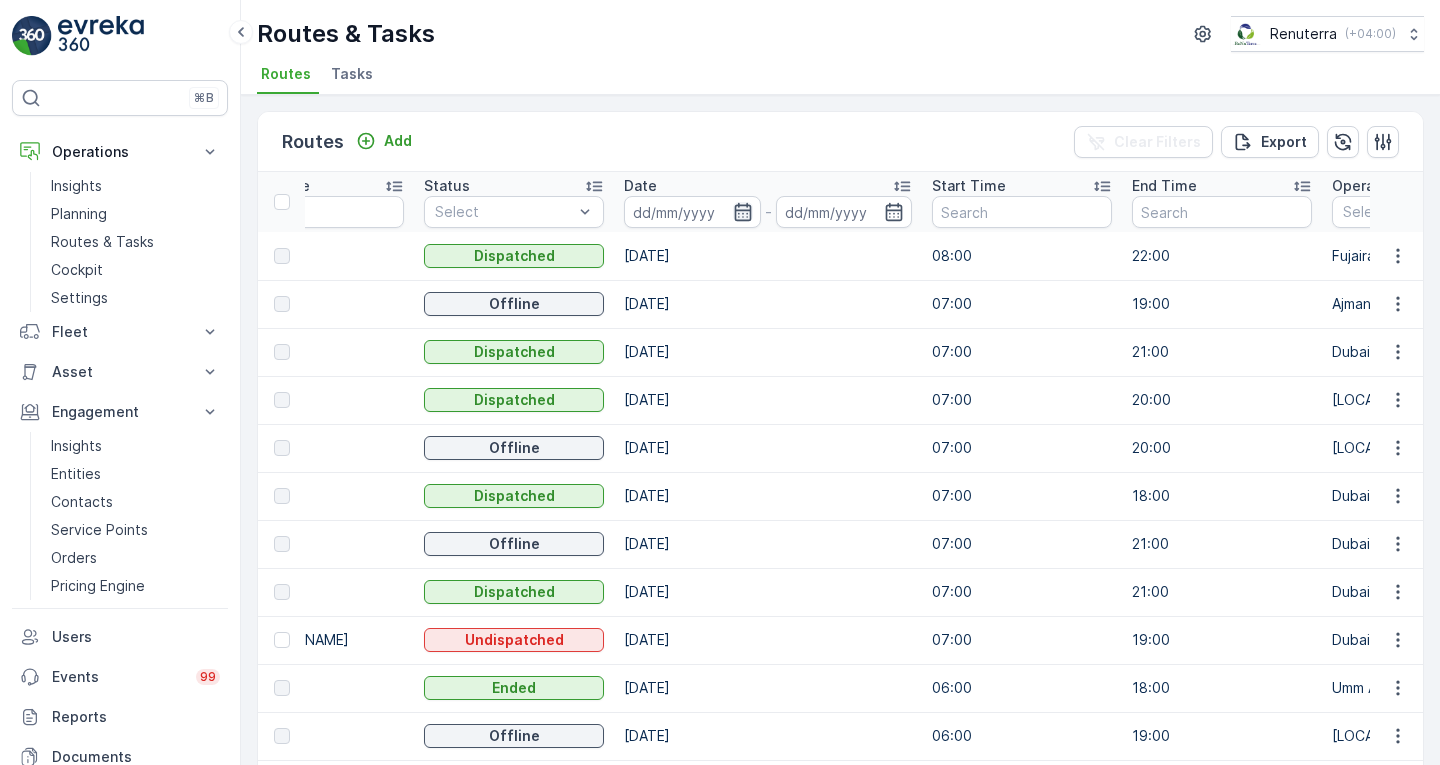 click 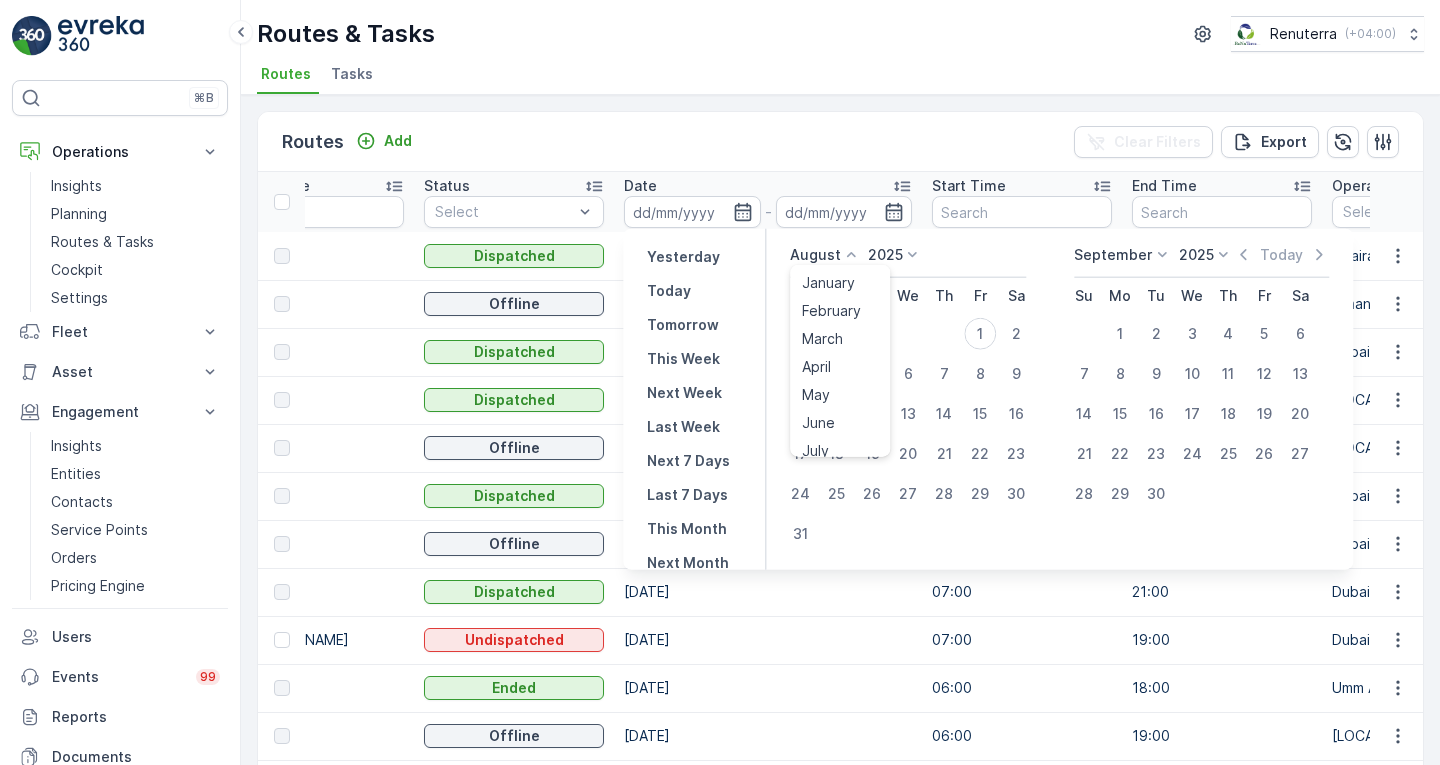 click on "August" at bounding box center (815, 255) 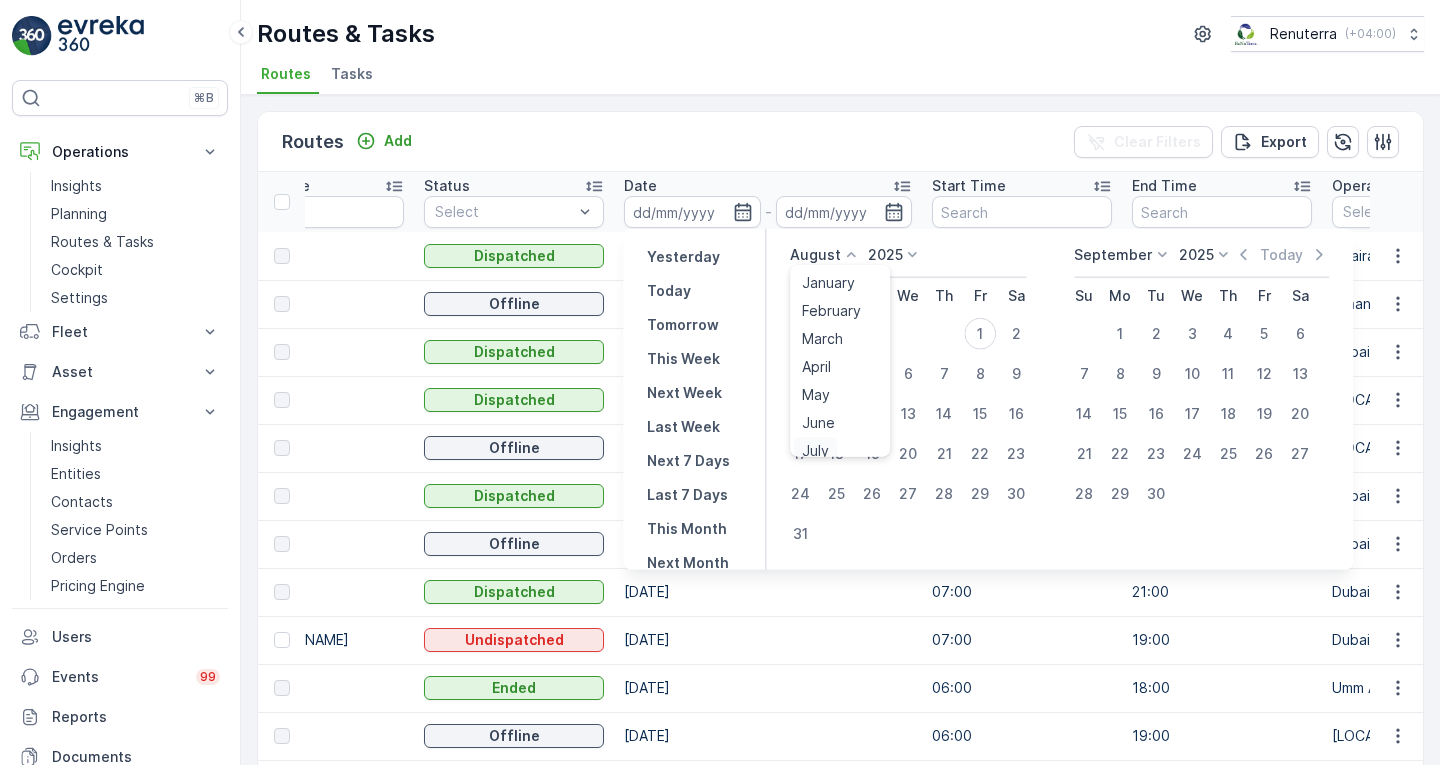scroll, scrollTop: 8, scrollLeft: 0, axis: vertical 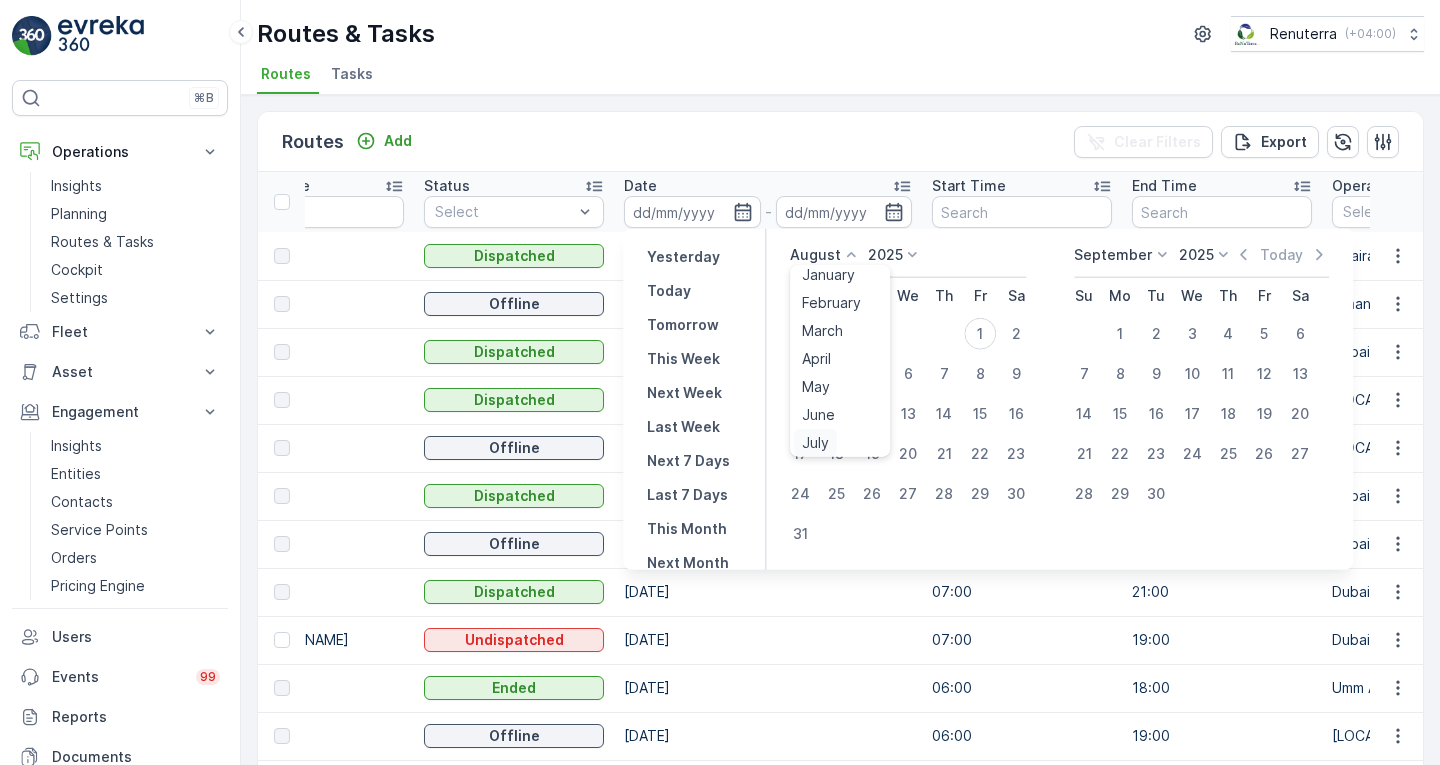 click on "July" at bounding box center (815, 443) 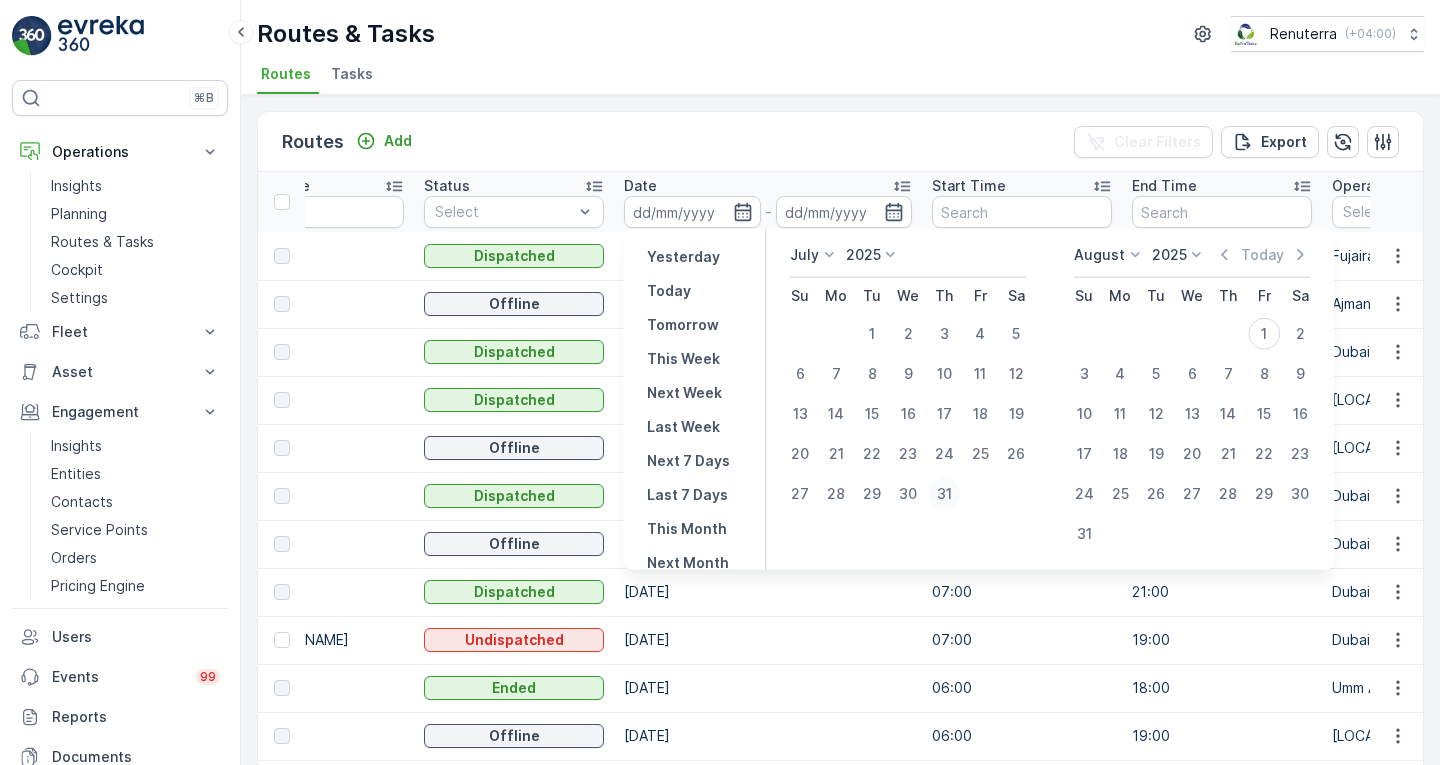 click on "31" at bounding box center [944, 494] 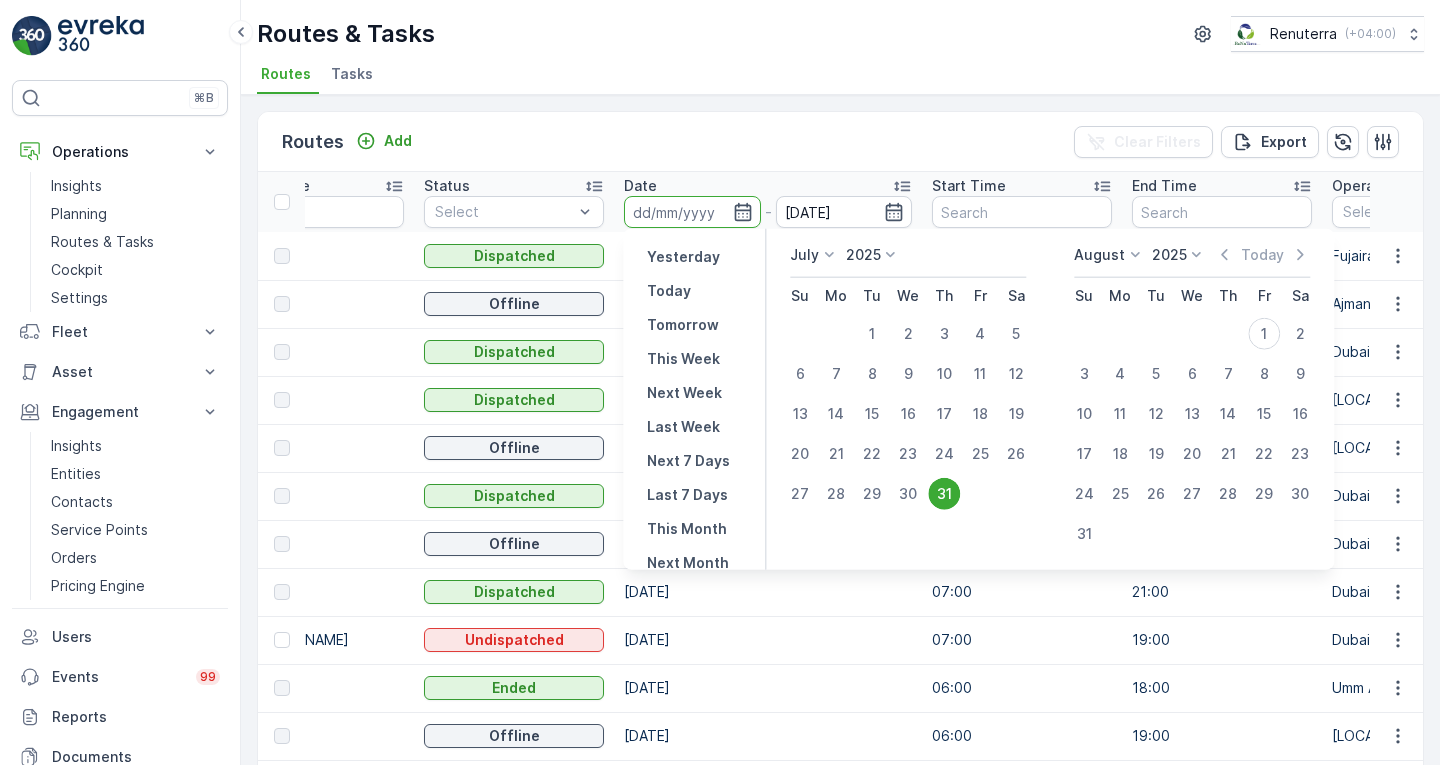 type on "[DATE]" 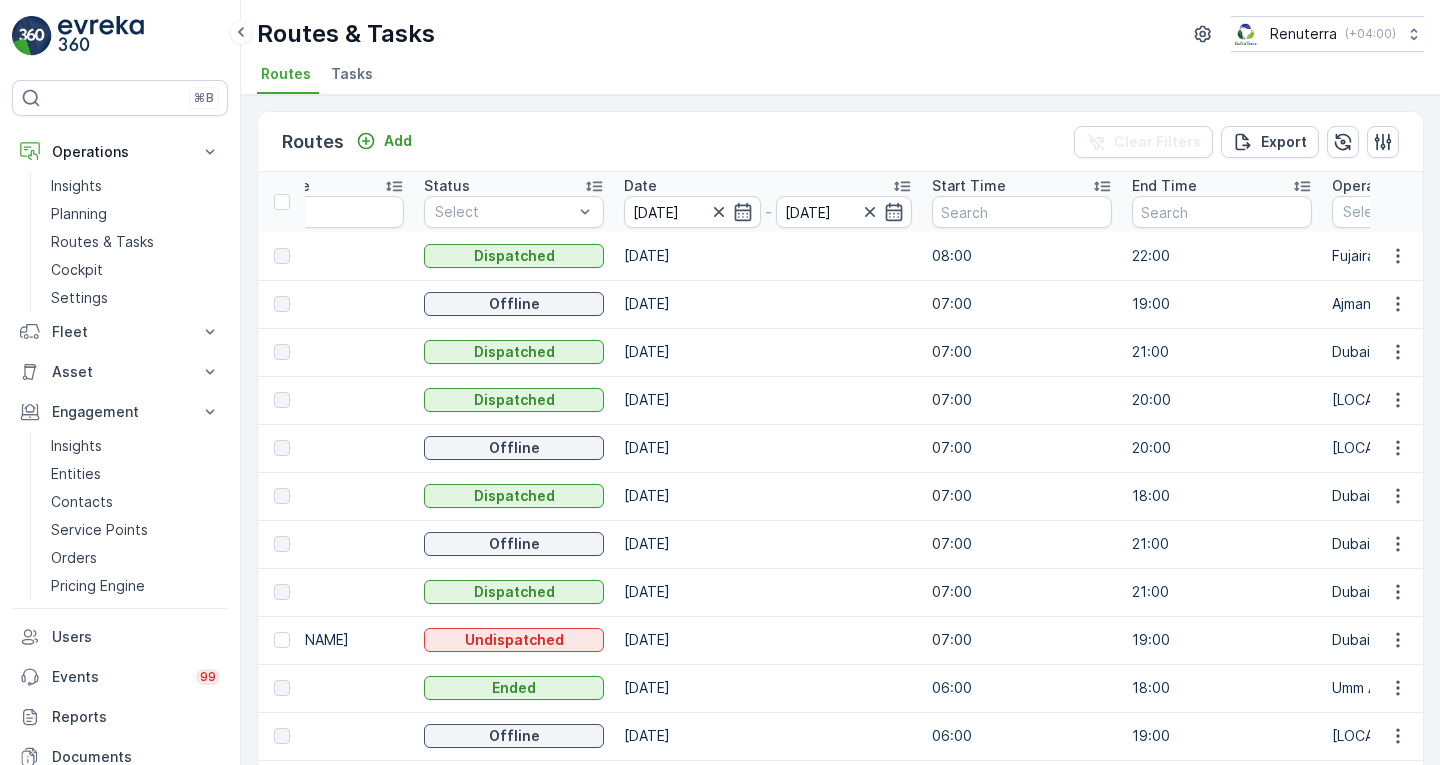 click on "[DATE]" at bounding box center (768, 592) 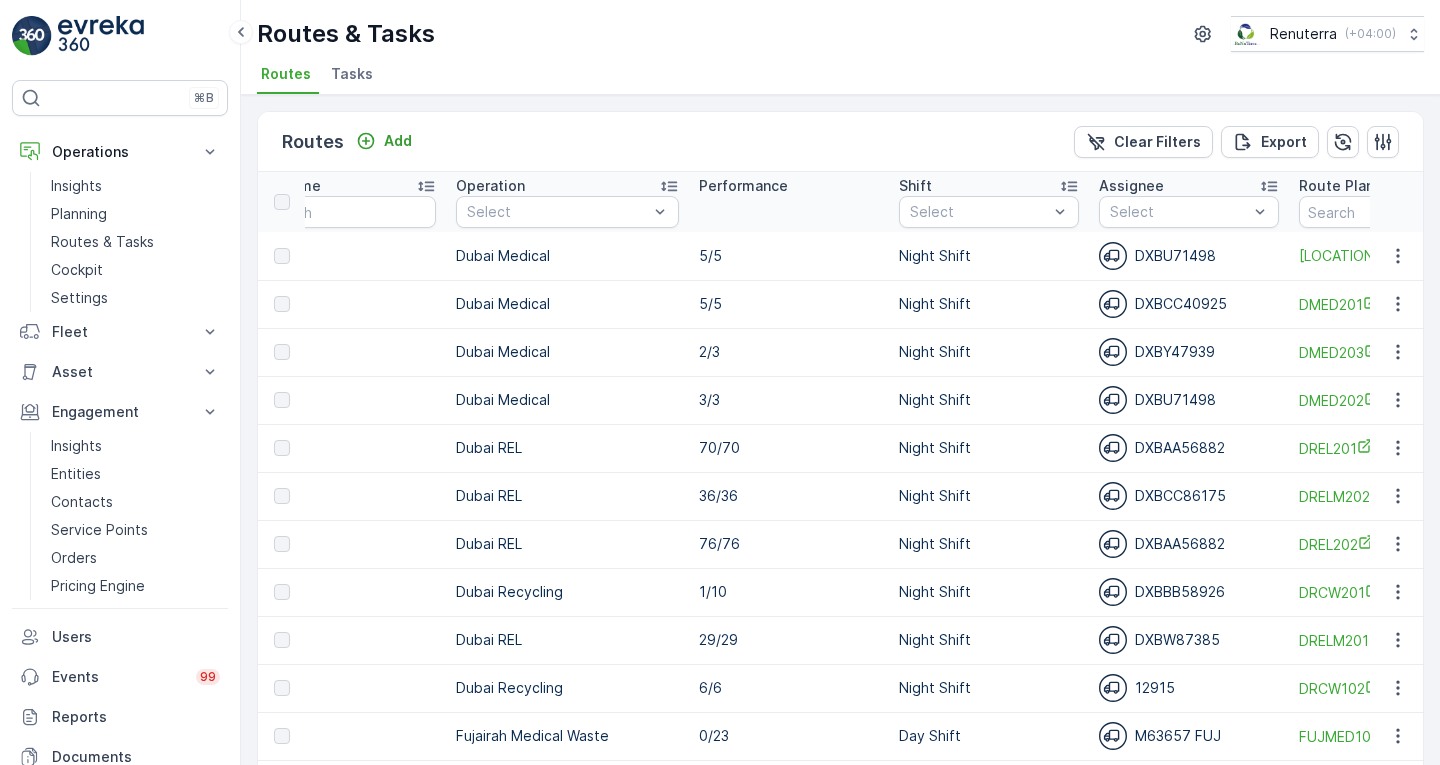 scroll, scrollTop: 0, scrollLeft: 1168, axis: horizontal 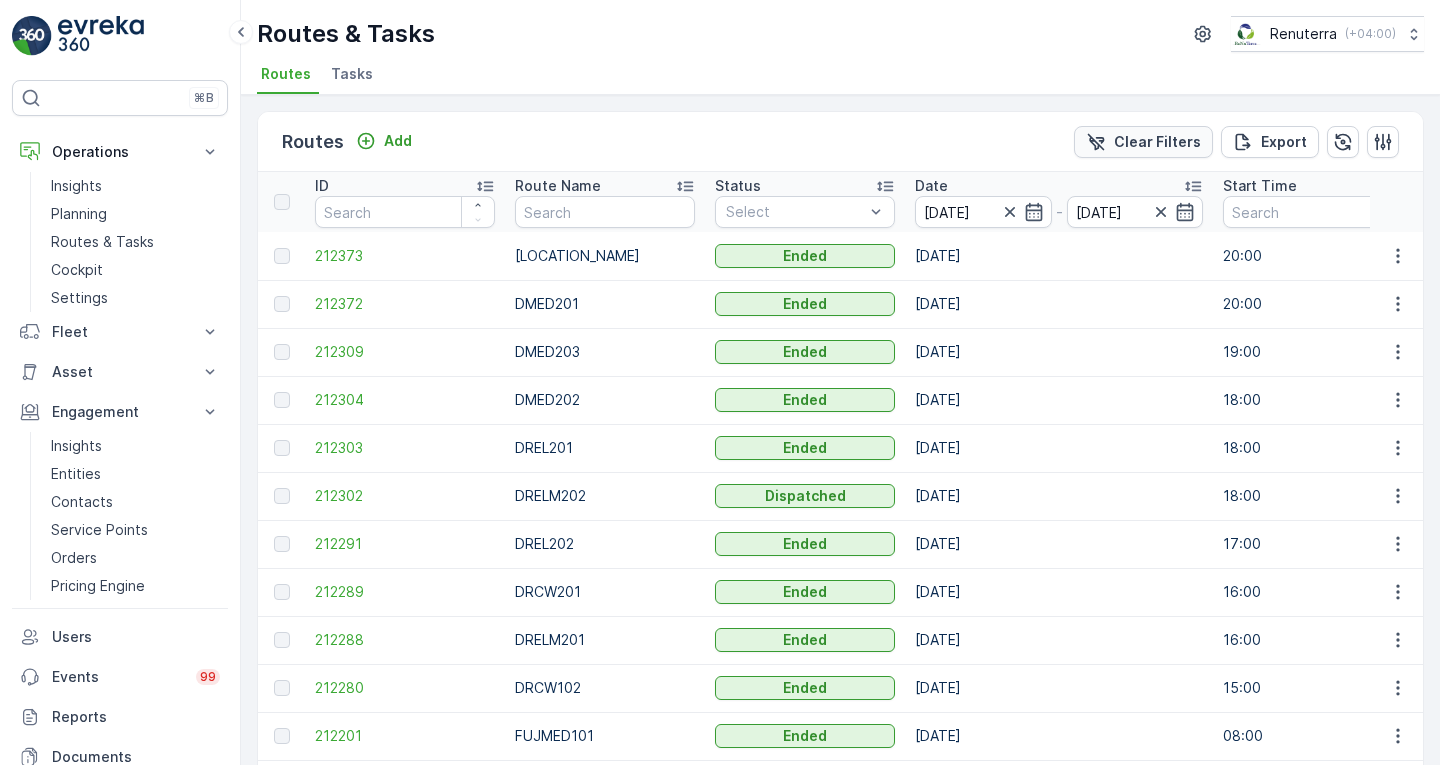 click on "Clear Filters" at bounding box center (1143, 142) 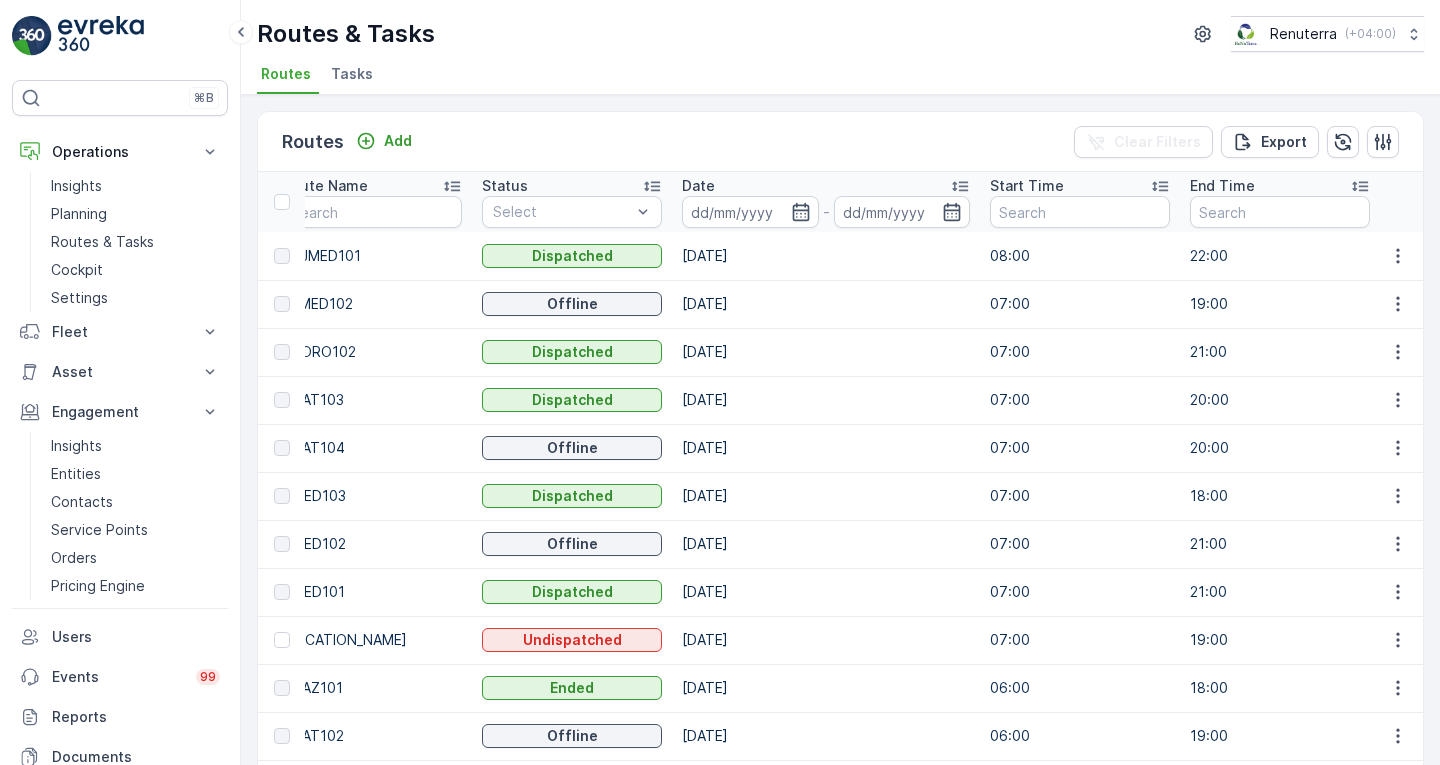 scroll, scrollTop: 0, scrollLeft: 234, axis: horizontal 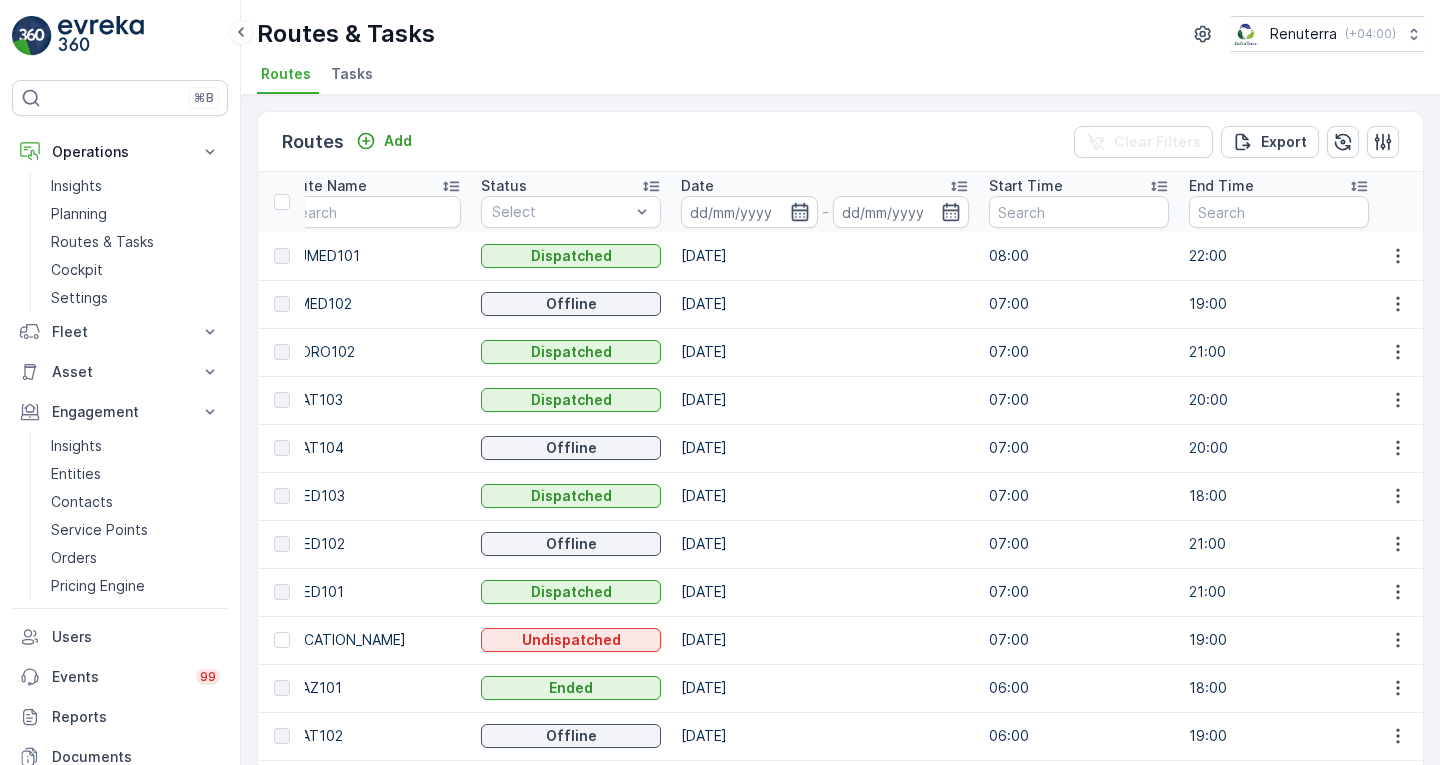 click 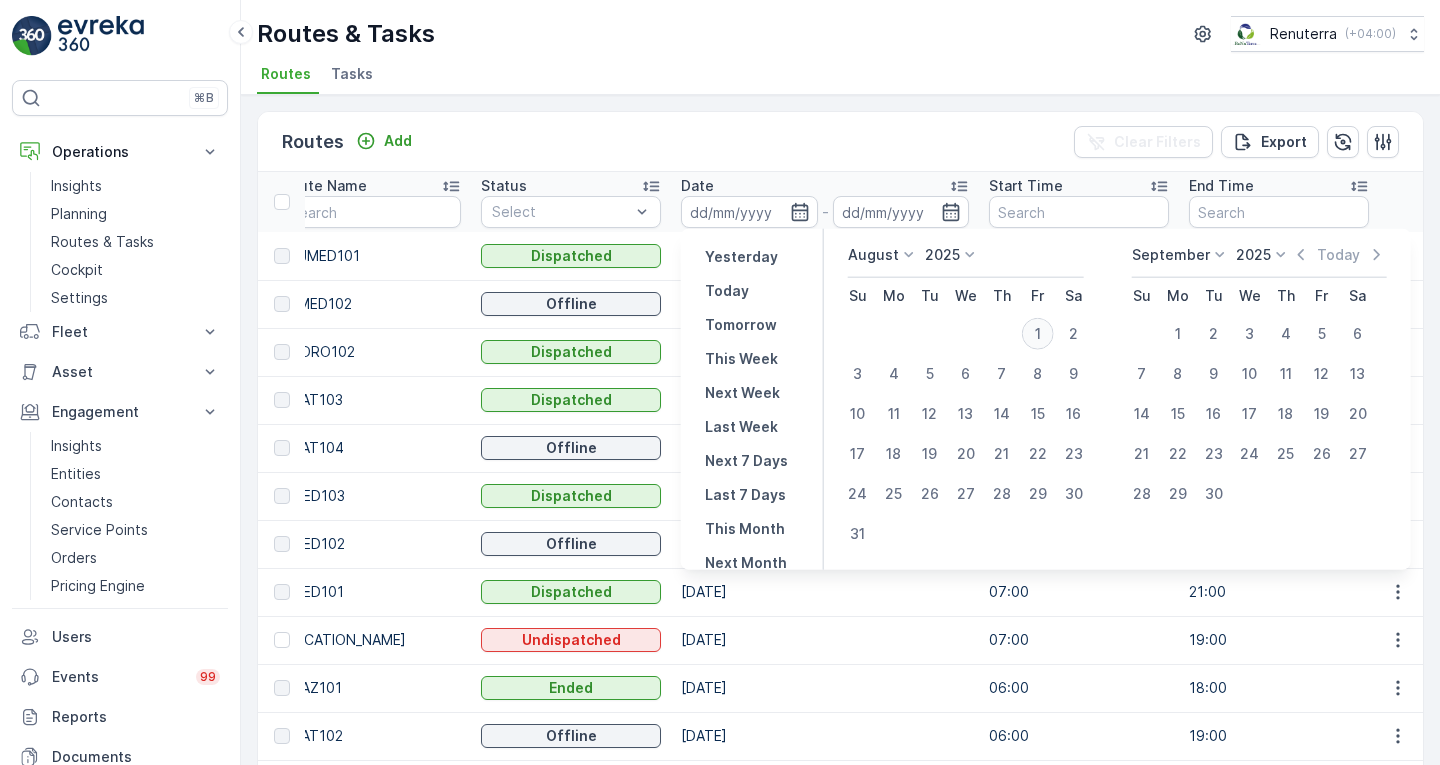 click on "1" at bounding box center [1038, 334] 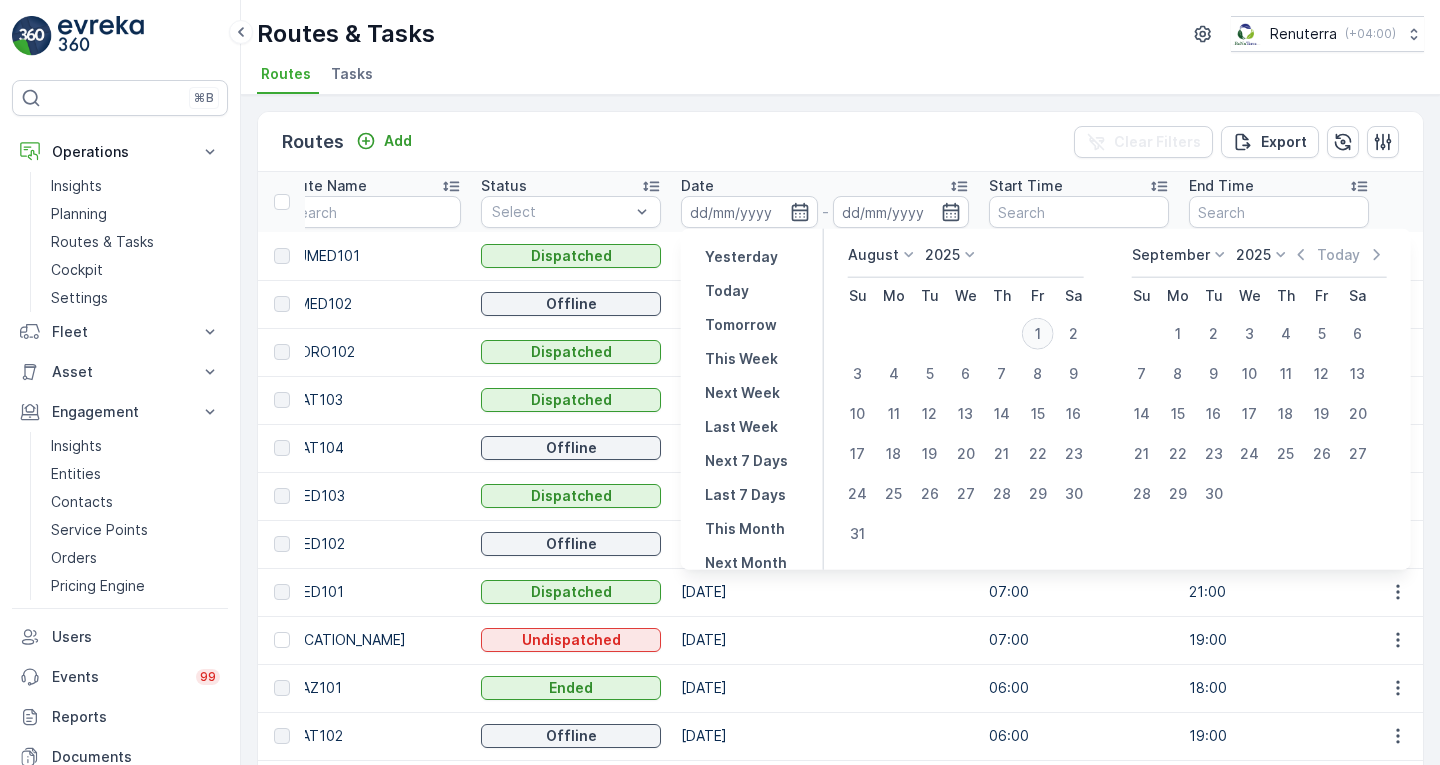 type on "[DATE]" 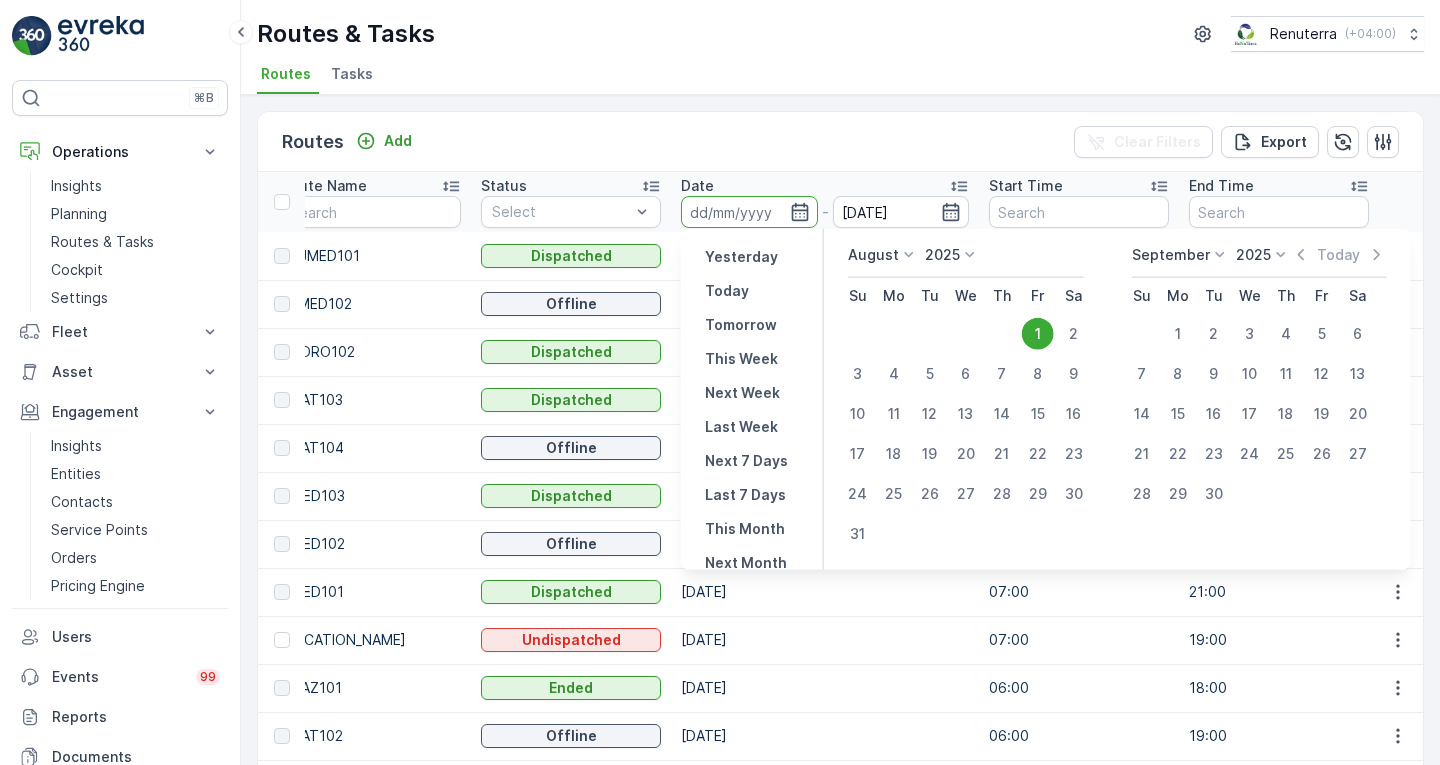 type on "[DATE]" 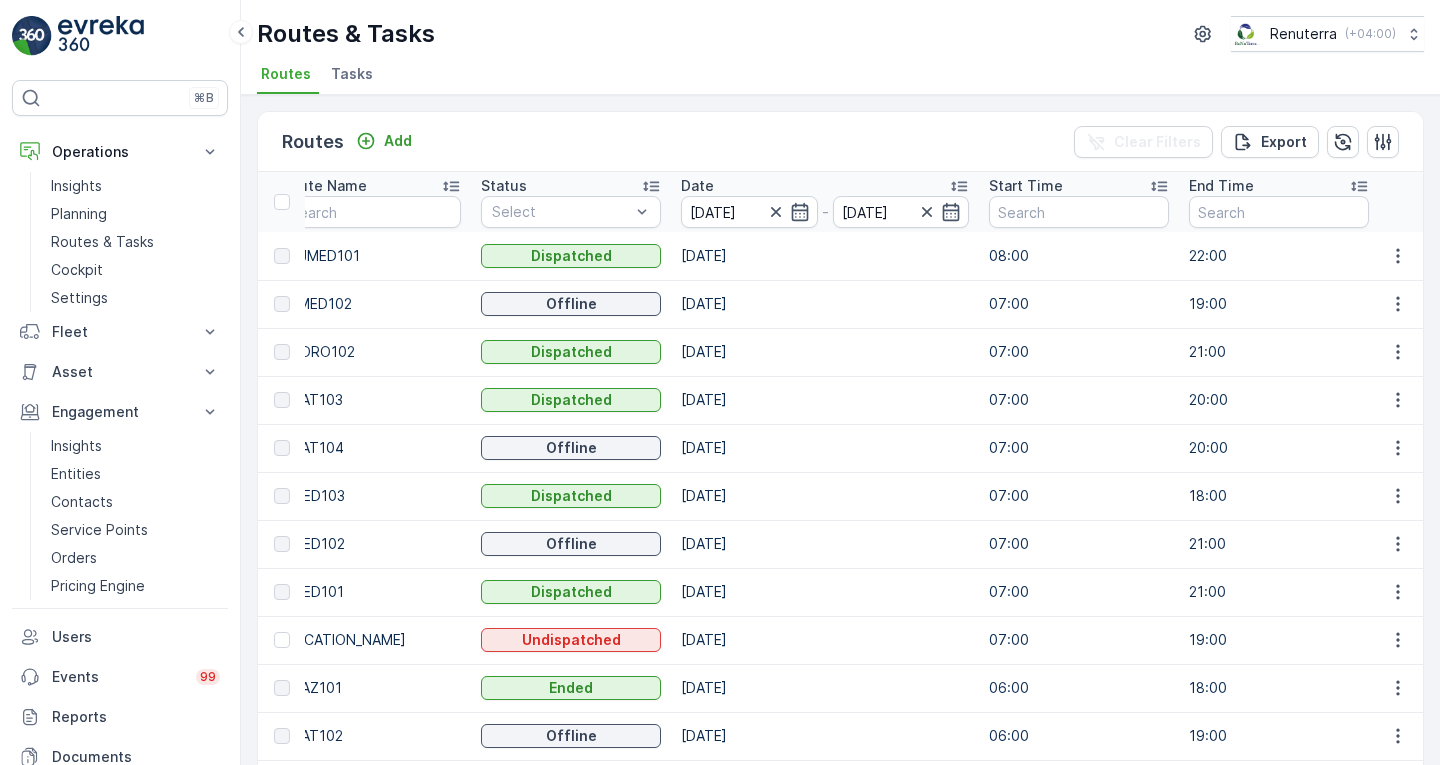 click on "[DATE]" at bounding box center (825, 592) 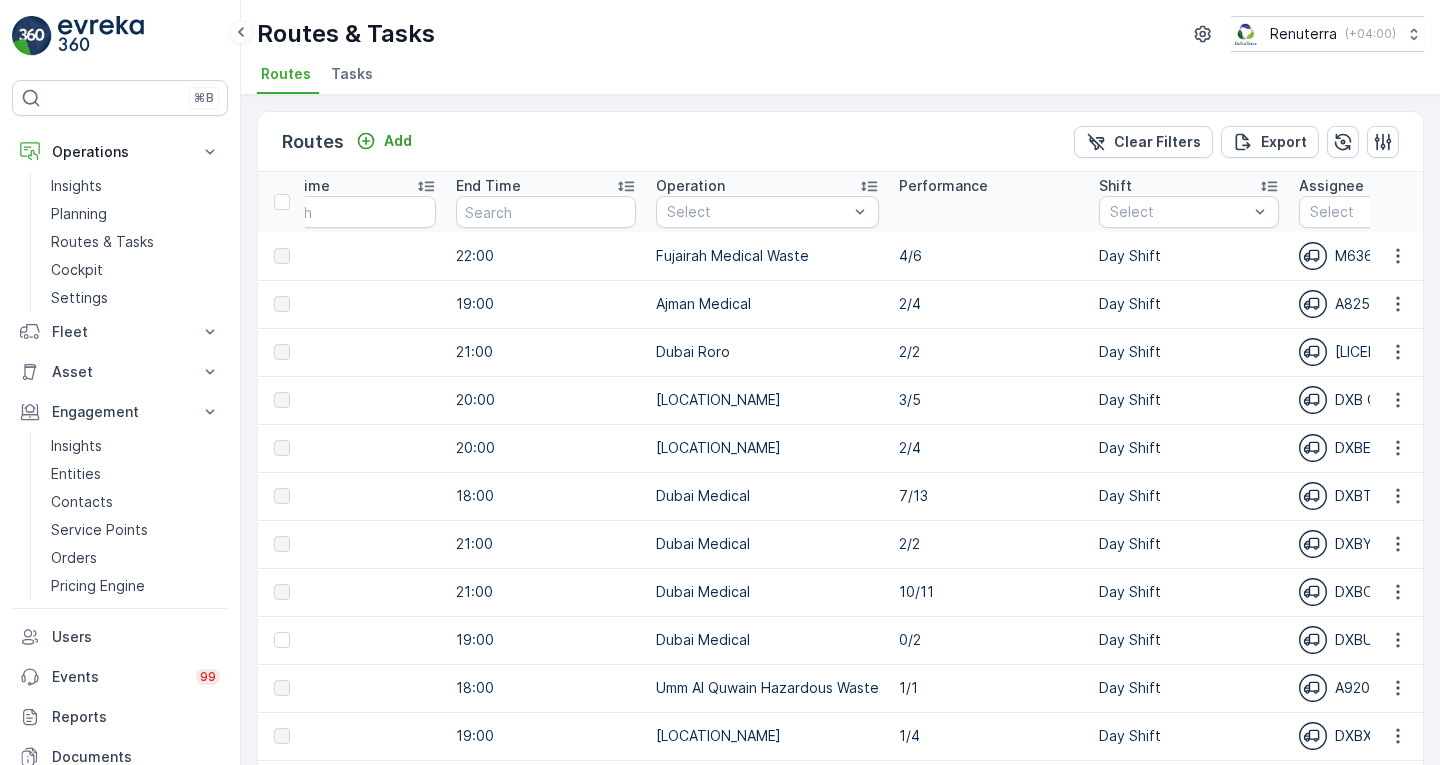 scroll, scrollTop: 0, scrollLeft: 968, axis: horizontal 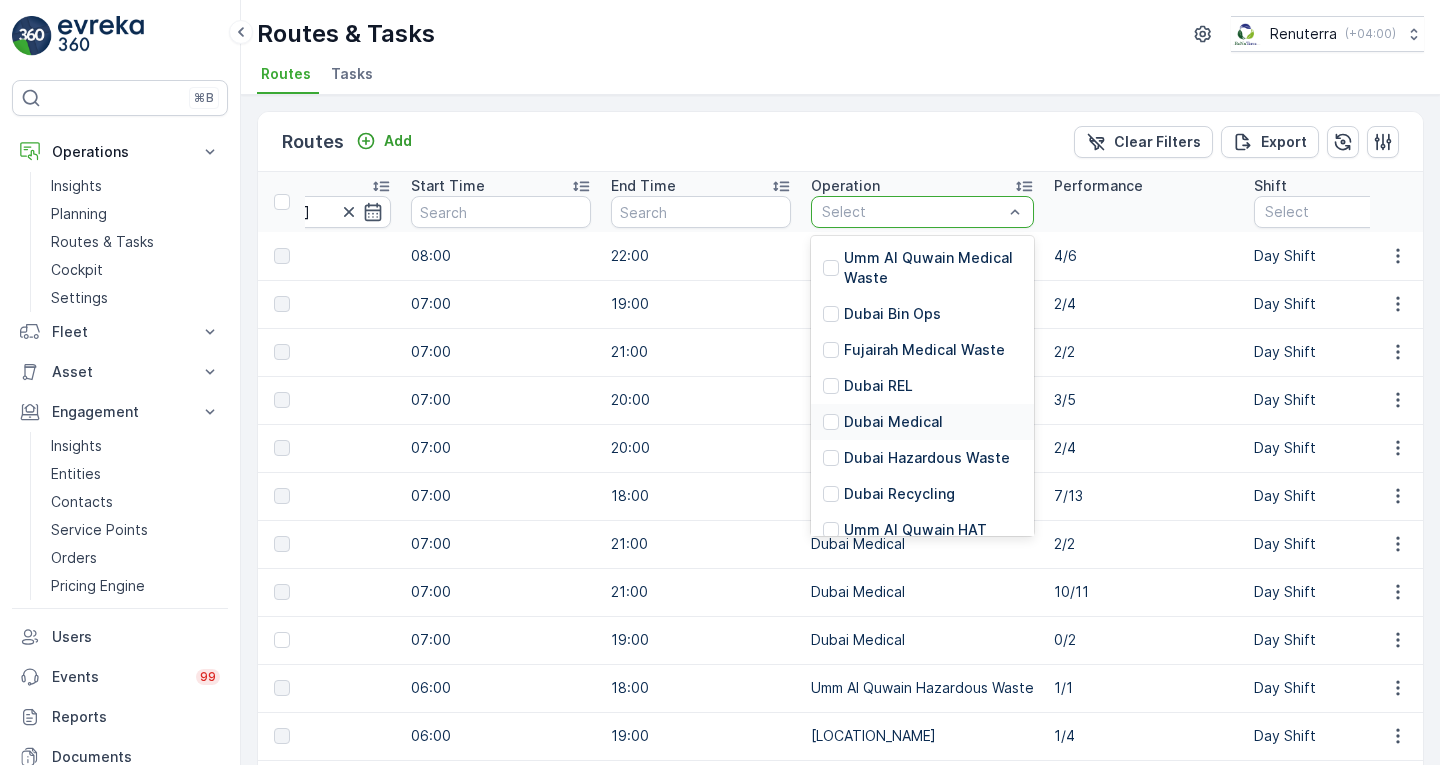 click on "Dubai Medical" at bounding box center [893, 422] 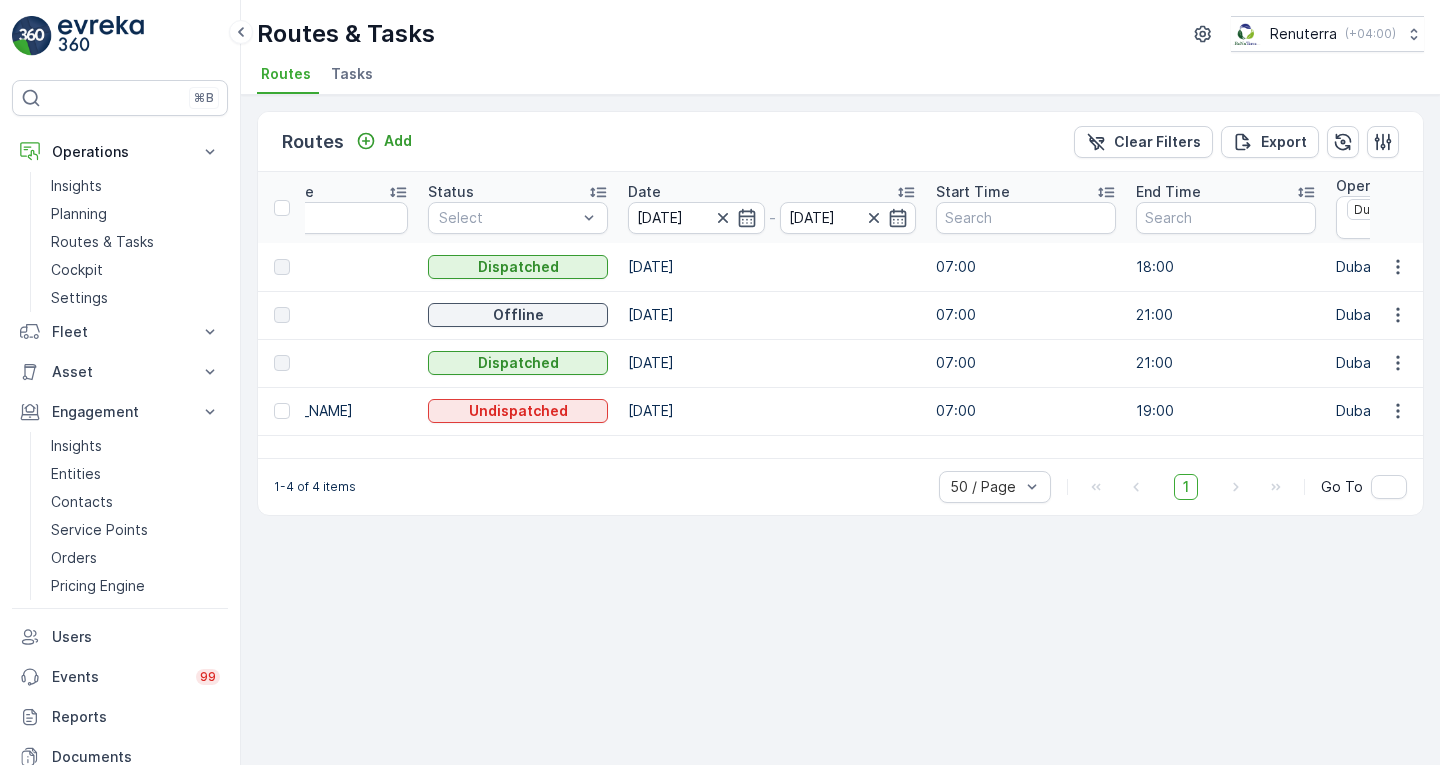 scroll, scrollTop: 0, scrollLeft: 0, axis: both 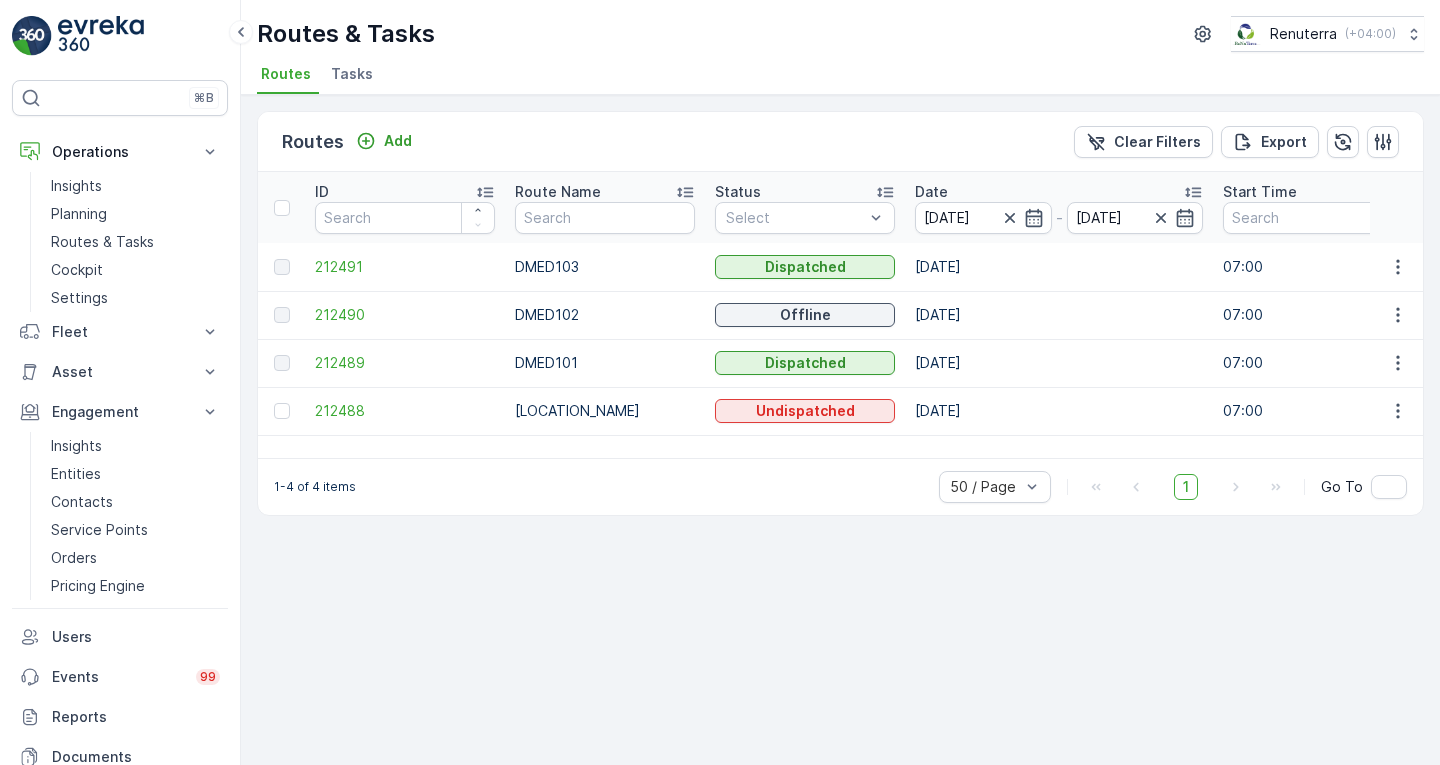 click on "Routes Add Clear Filters Export" at bounding box center [840, 142] 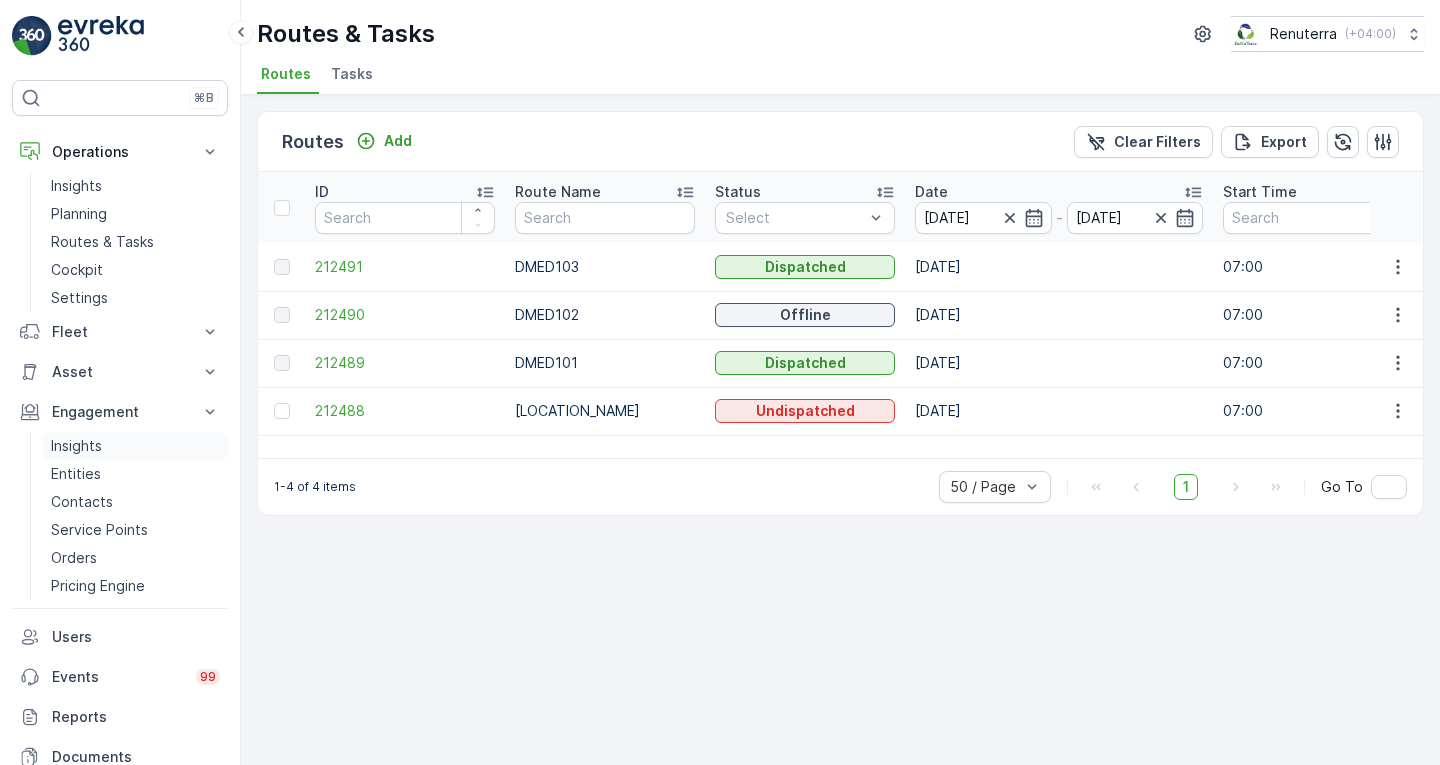 click on "Insights" at bounding box center (135, 446) 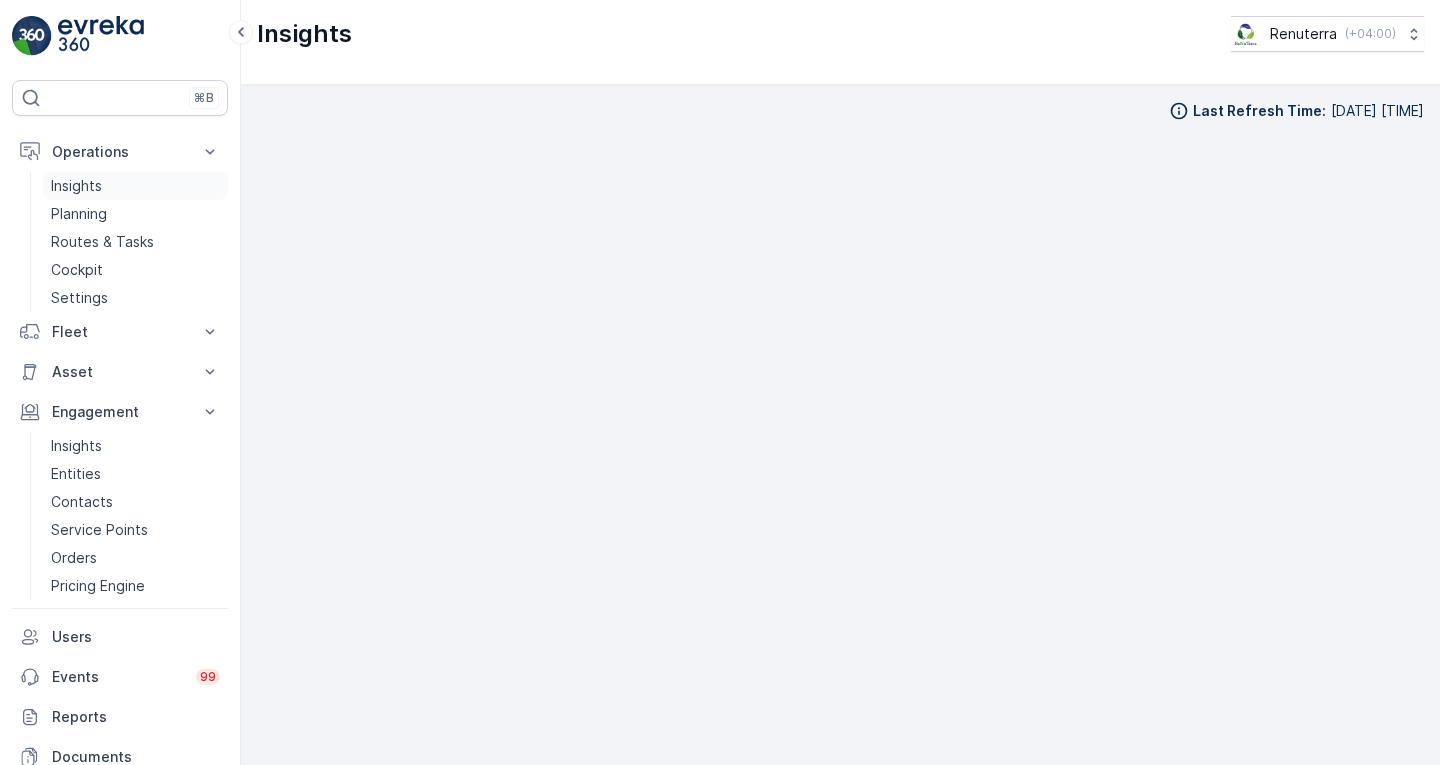 click on "Insights" at bounding box center (76, 186) 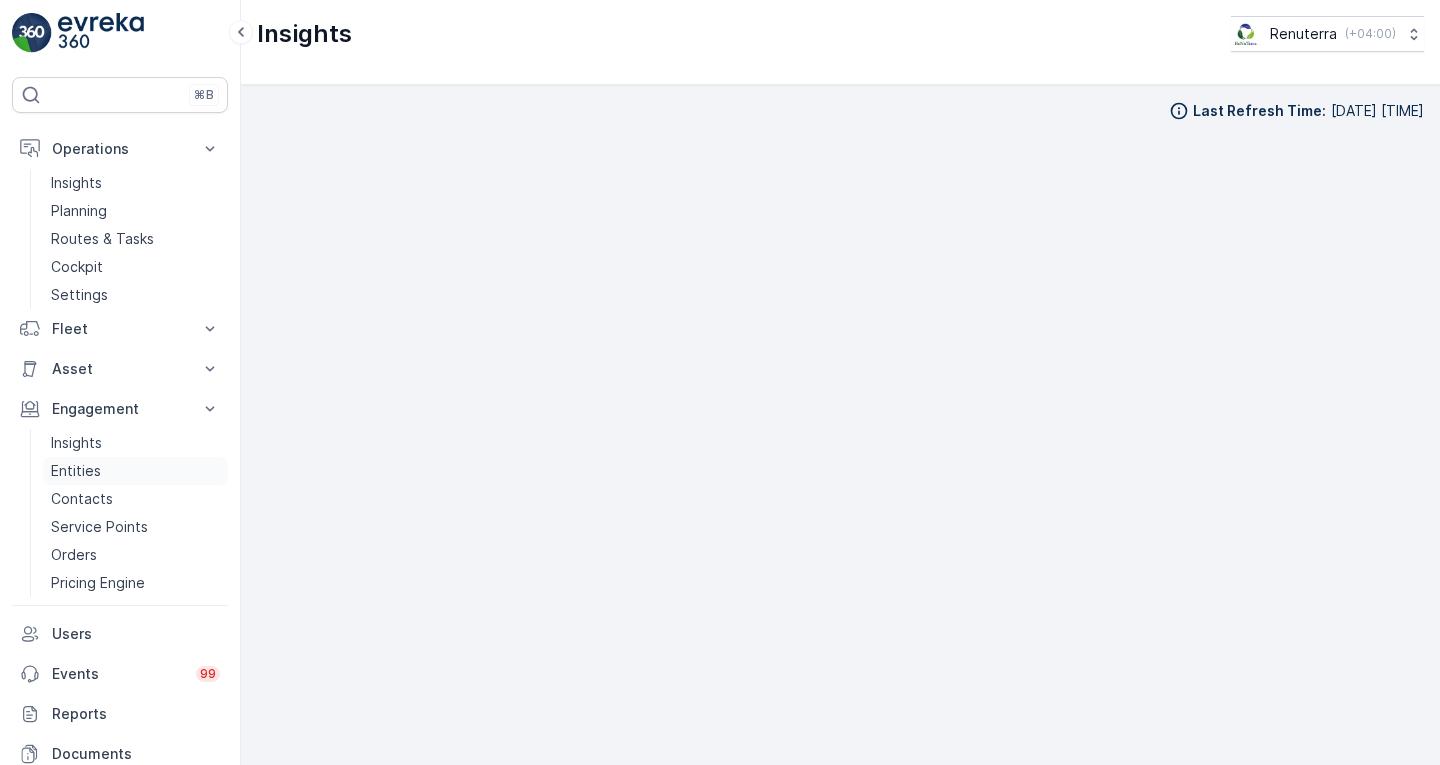 scroll, scrollTop: 0, scrollLeft: 0, axis: both 